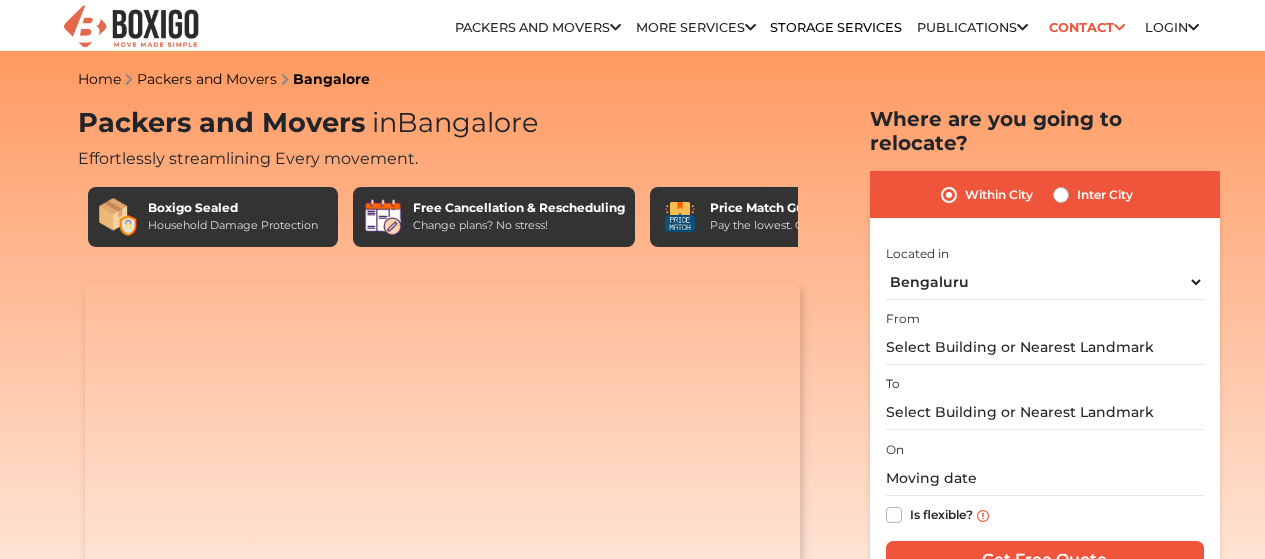 scroll, scrollTop: 0, scrollLeft: 0, axis: both 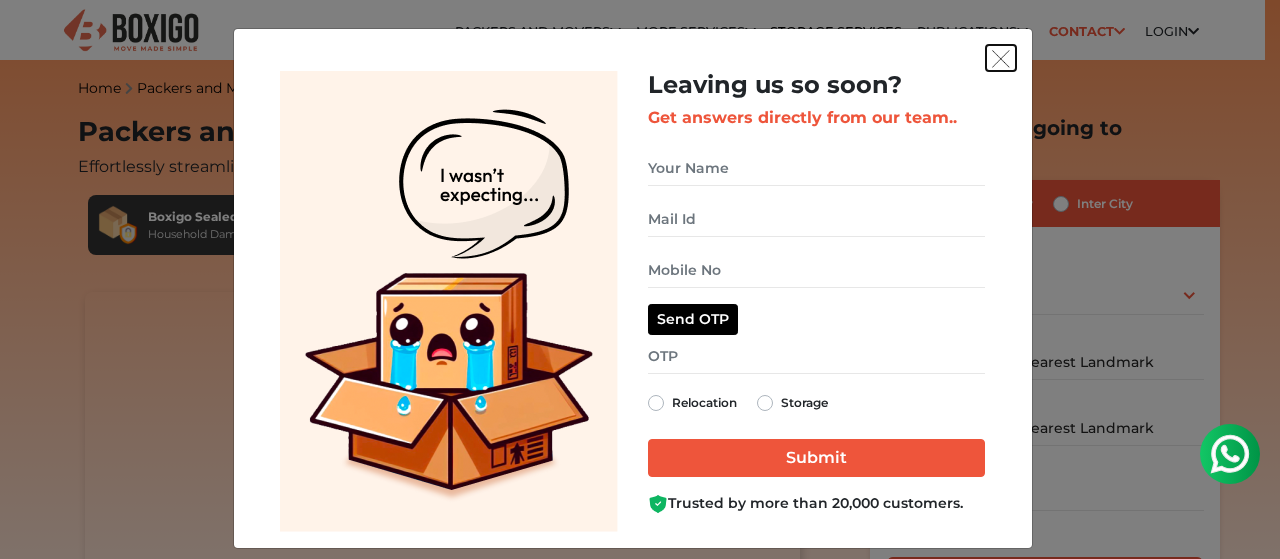 click at bounding box center (1001, 59) 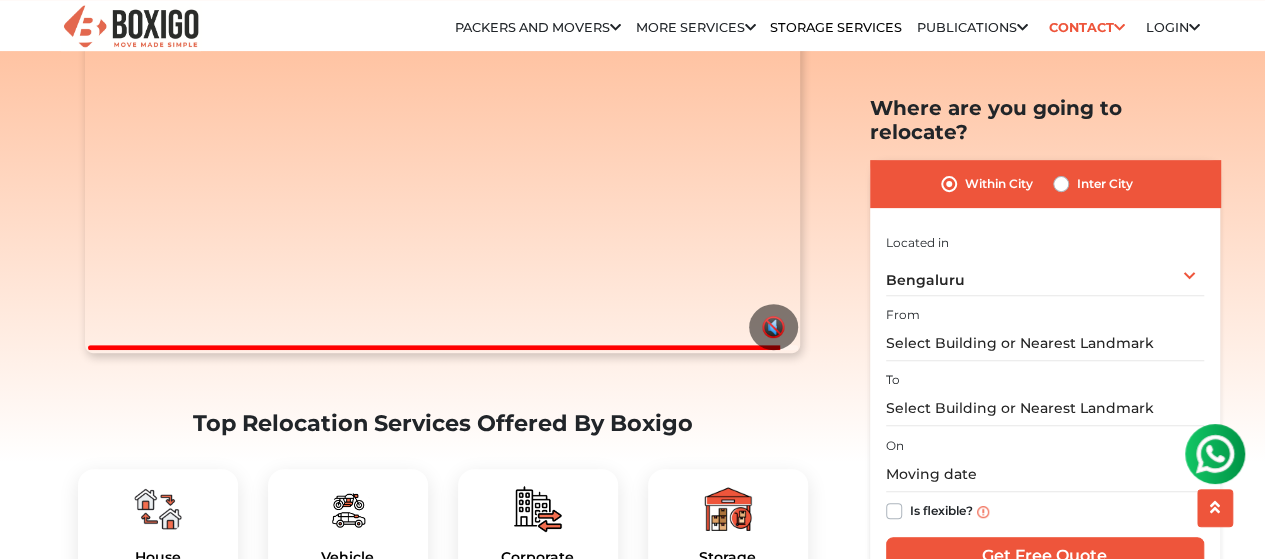 scroll, scrollTop: 0, scrollLeft: 0, axis: both 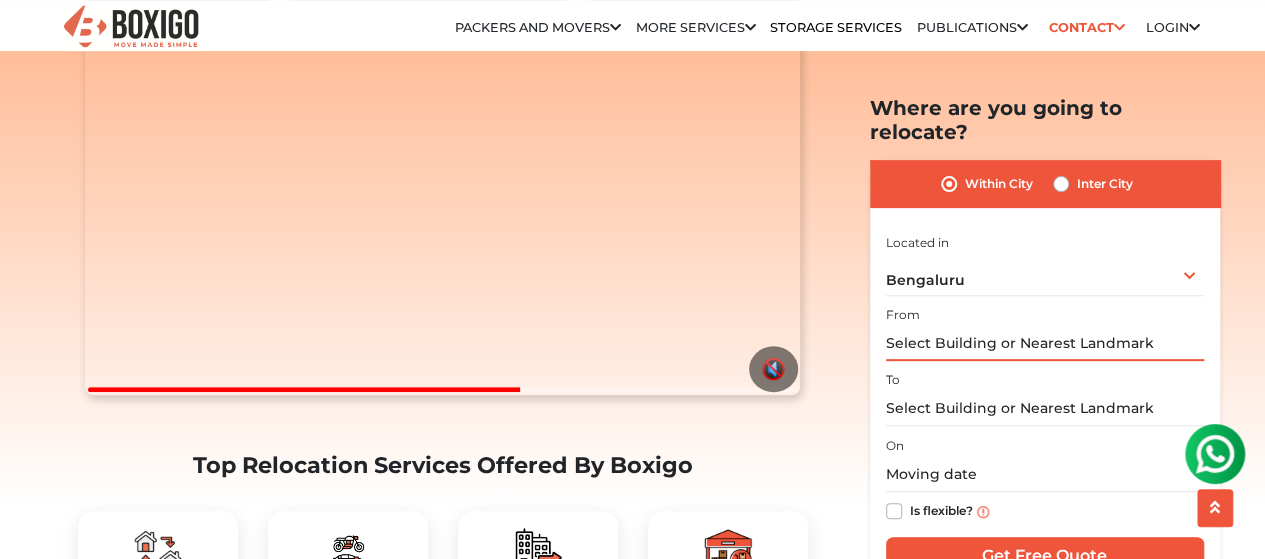 click at bounding box center [1045, 343] 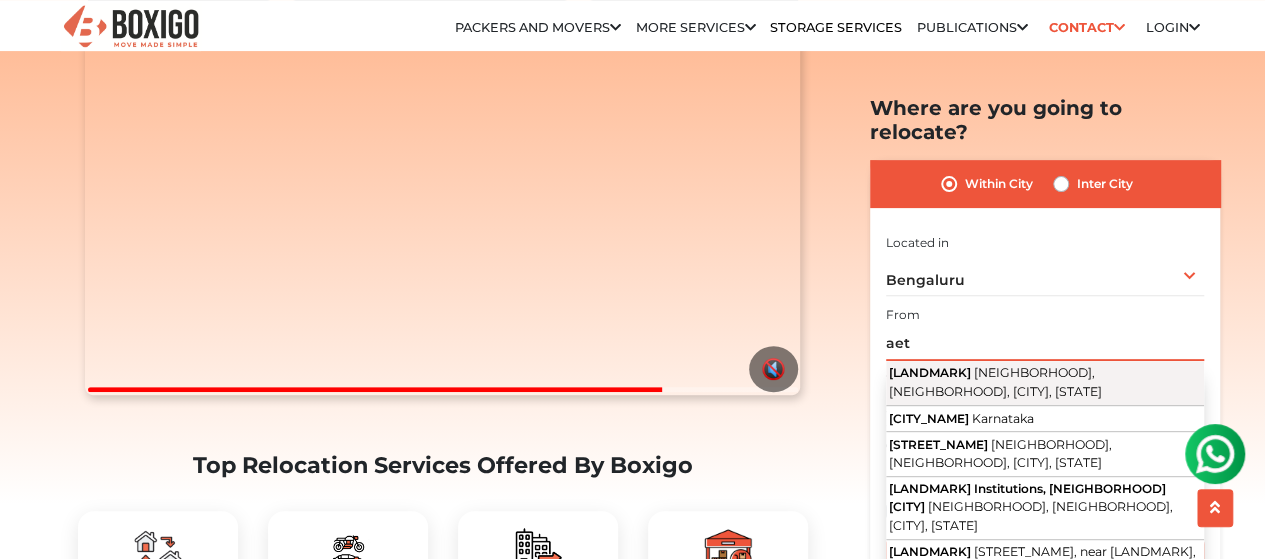 type on "aet" 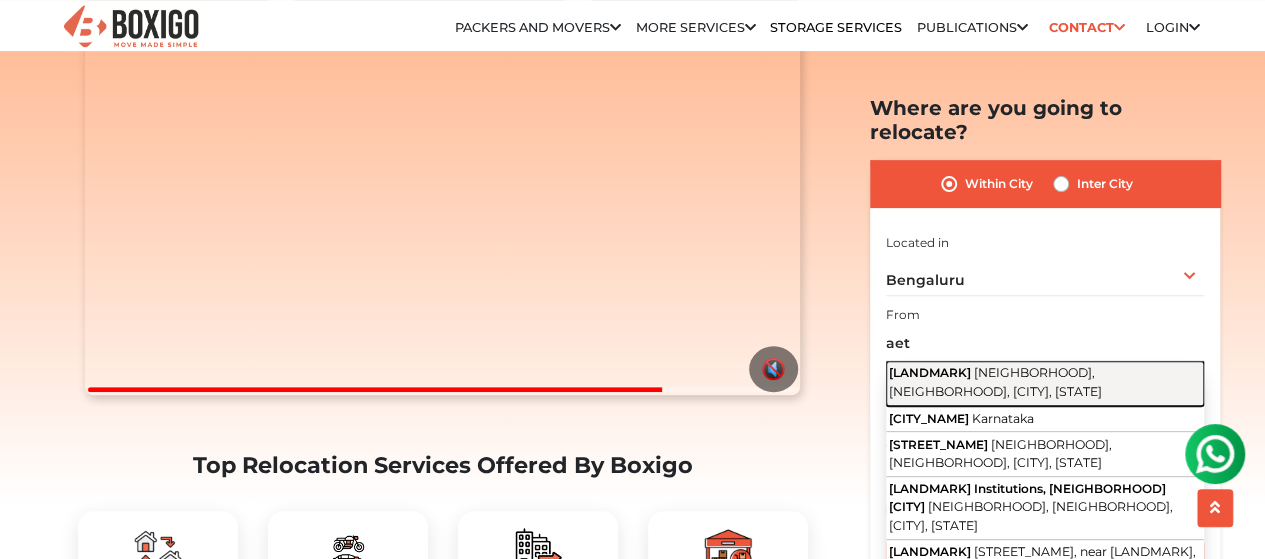 click on "[NEIGHBORHOOD], [NEIGHBORHOOD], [CITY], [STATE]" at bounding box center [995, 382] 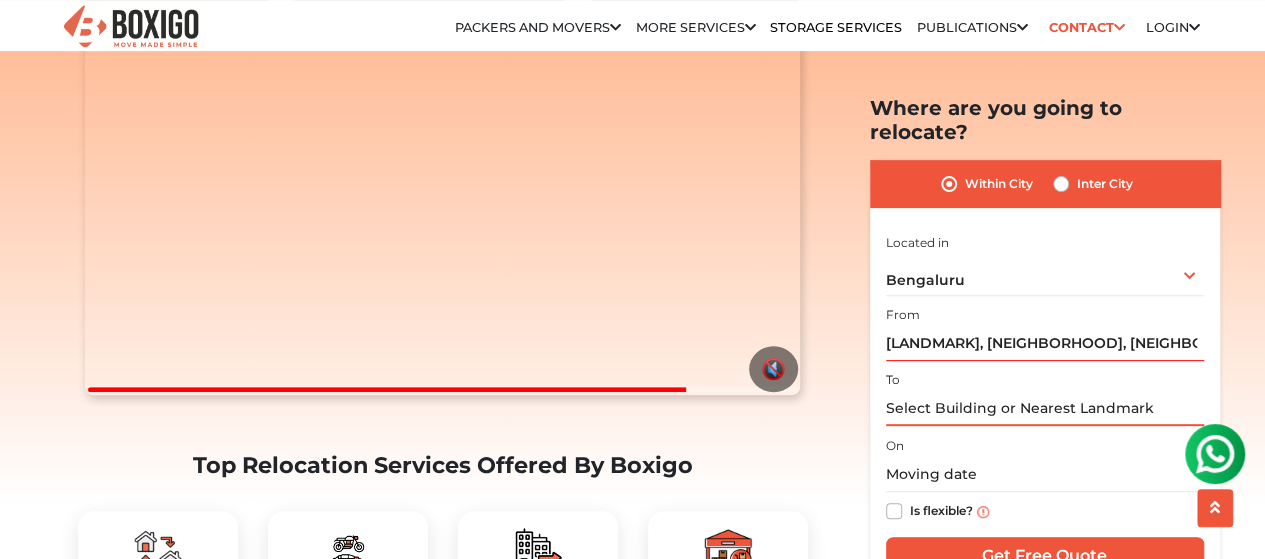 click at bounding box center (1045, 408) 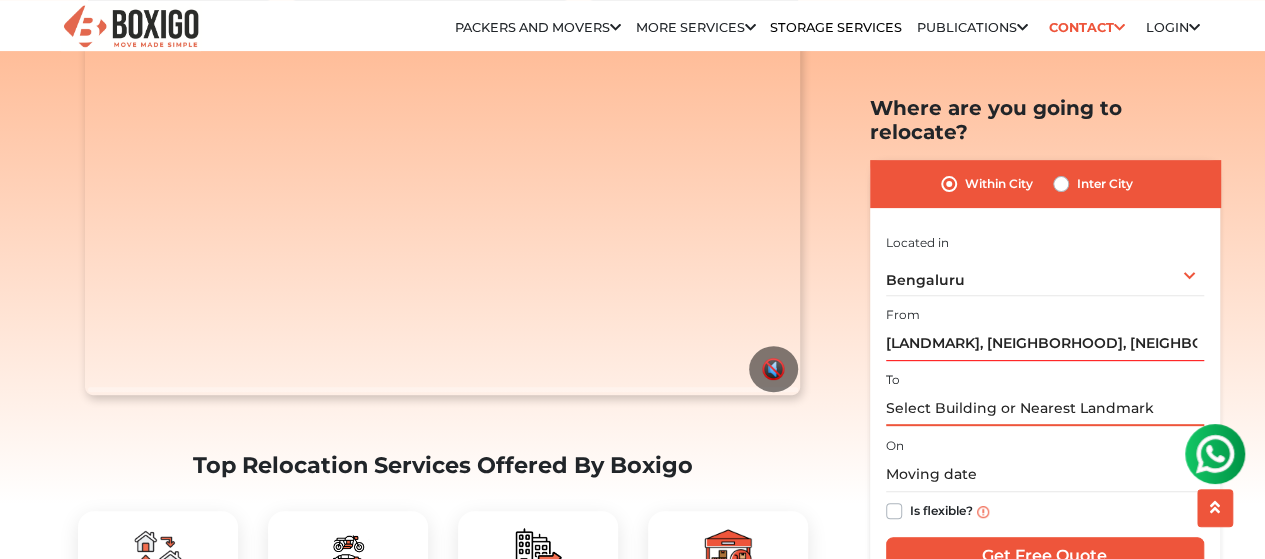 click at bounding box center (1045, 408) 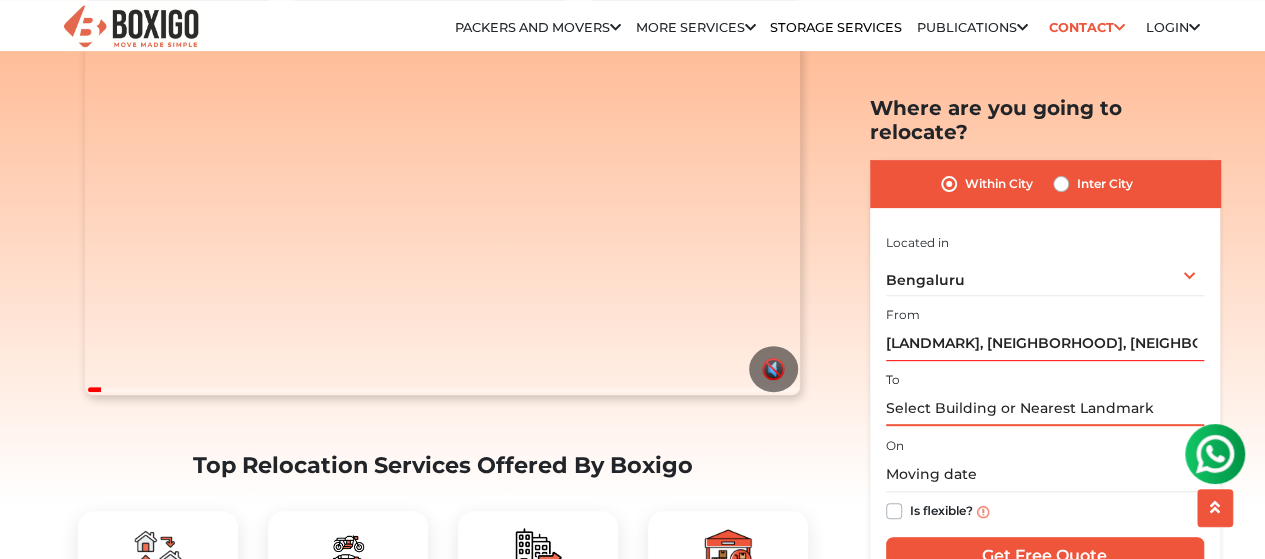 paste on "[STREET_NAME], [NUMBER]/[NUMBER]" 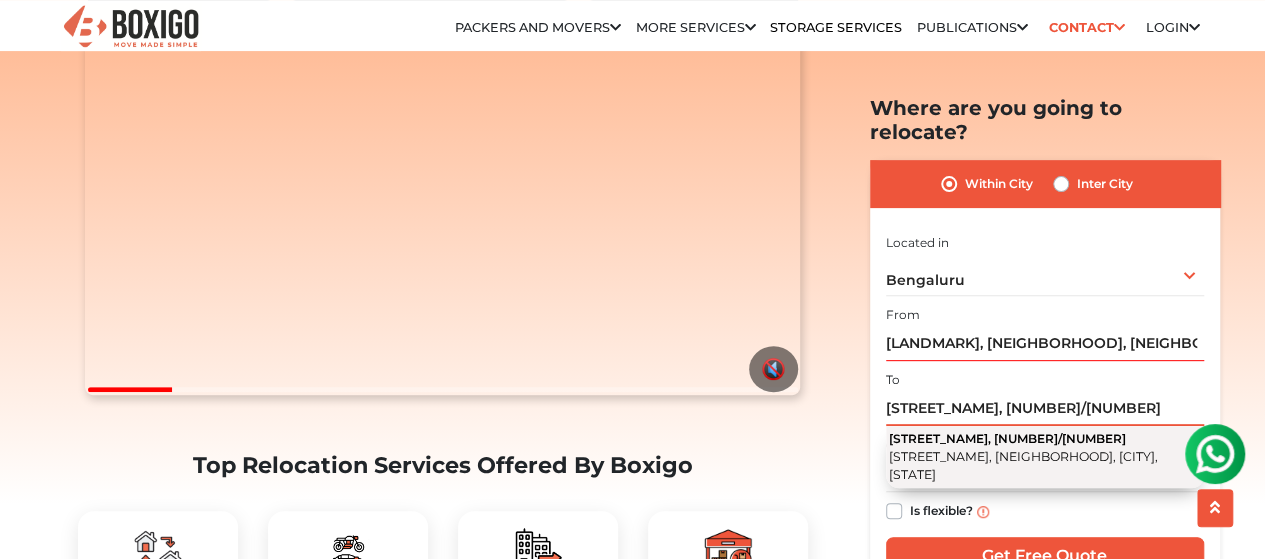 type on "[STREET_NAME], [NUMBER]/[NUMBER]" 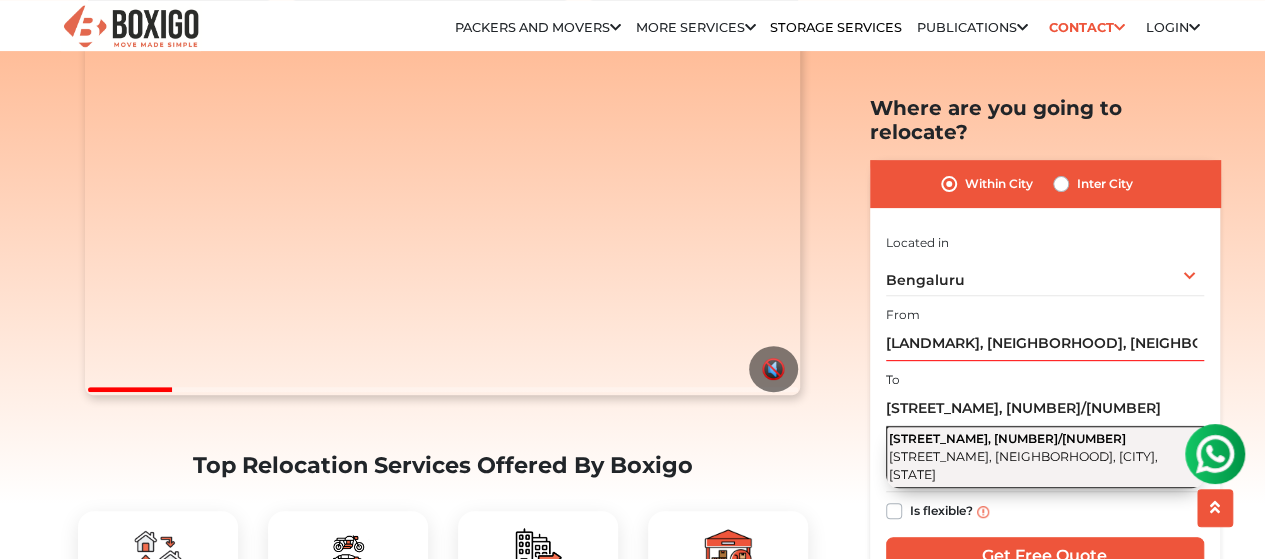click on "[STREET_NAME], [NEIGHBORHOOD], [CITY], [STATE]" at bounding box center [1023, 465] 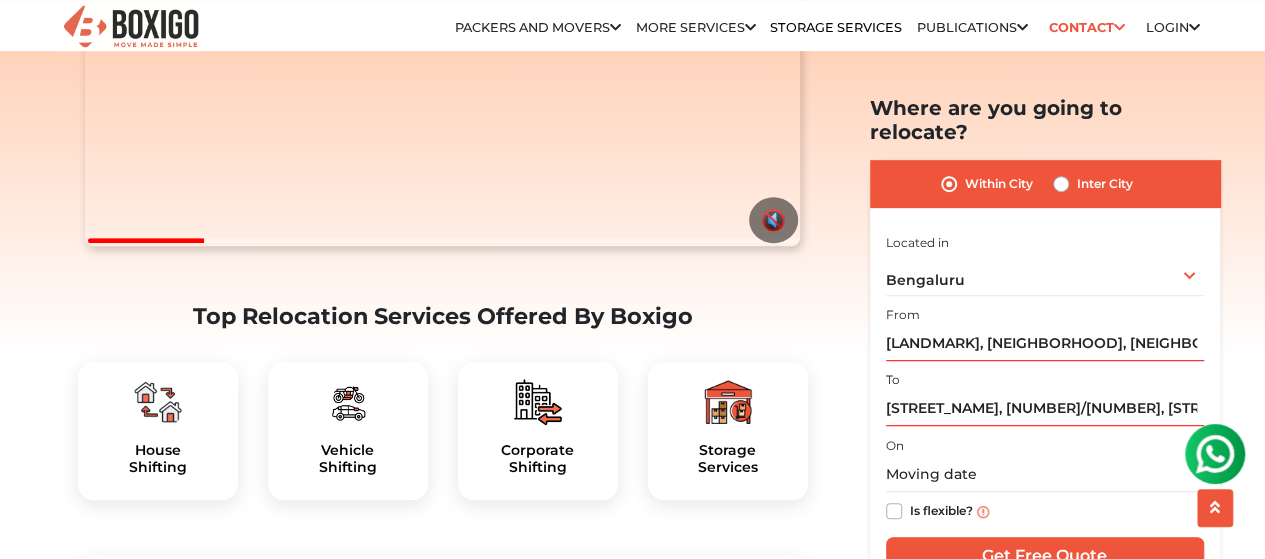 scroll, scrollTop: 396, scrollLeft: 0, axis: vertical 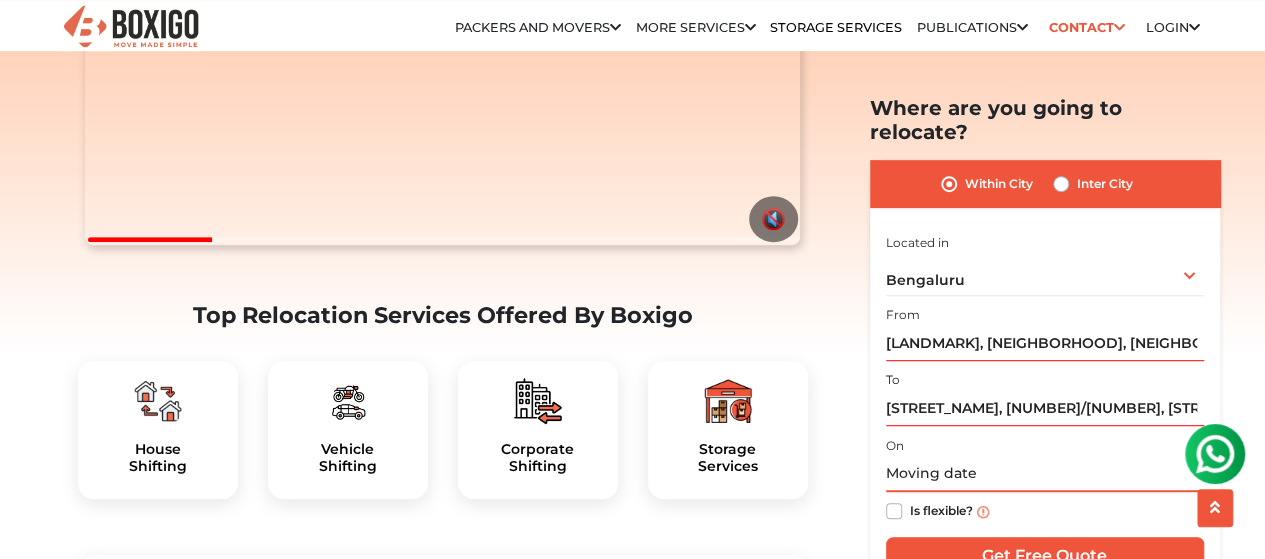 click at bounding box center (1045, 474) 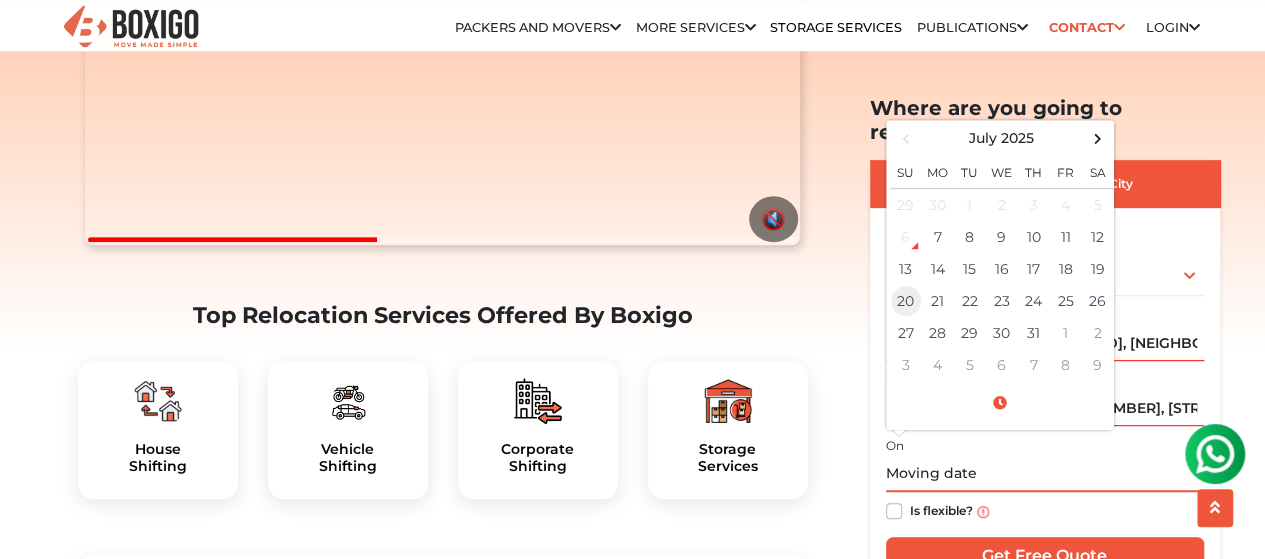 click on "20" at bounding box center [906, 204] 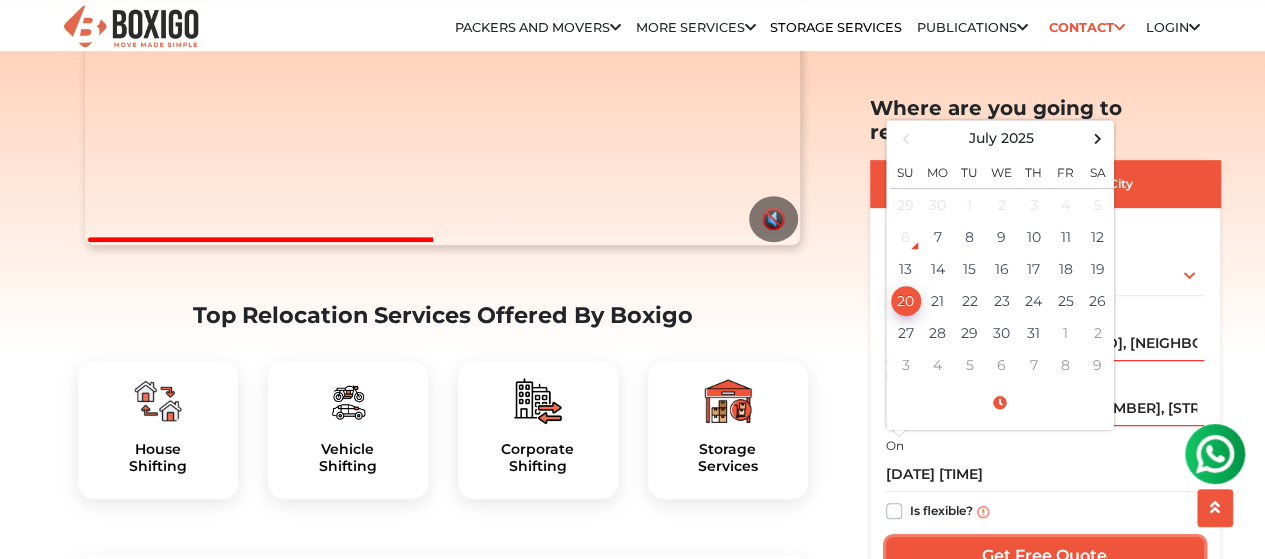click on "Get Free Quote" at bounding box center [1045, 556] 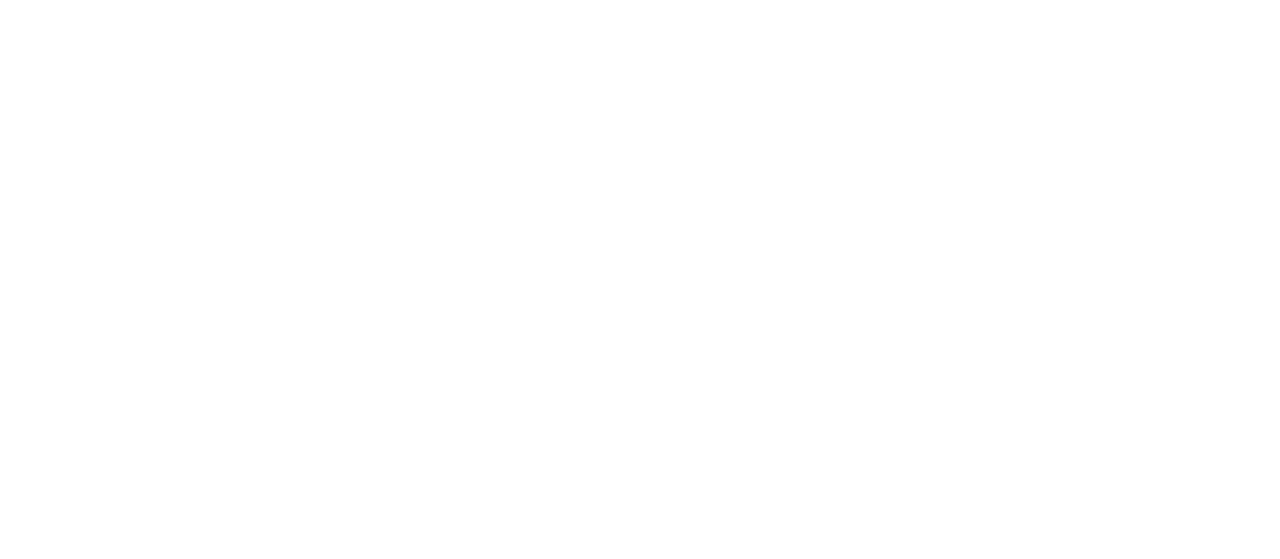scroll, scrollTop: 0, scrollLeft: 0, axis: both 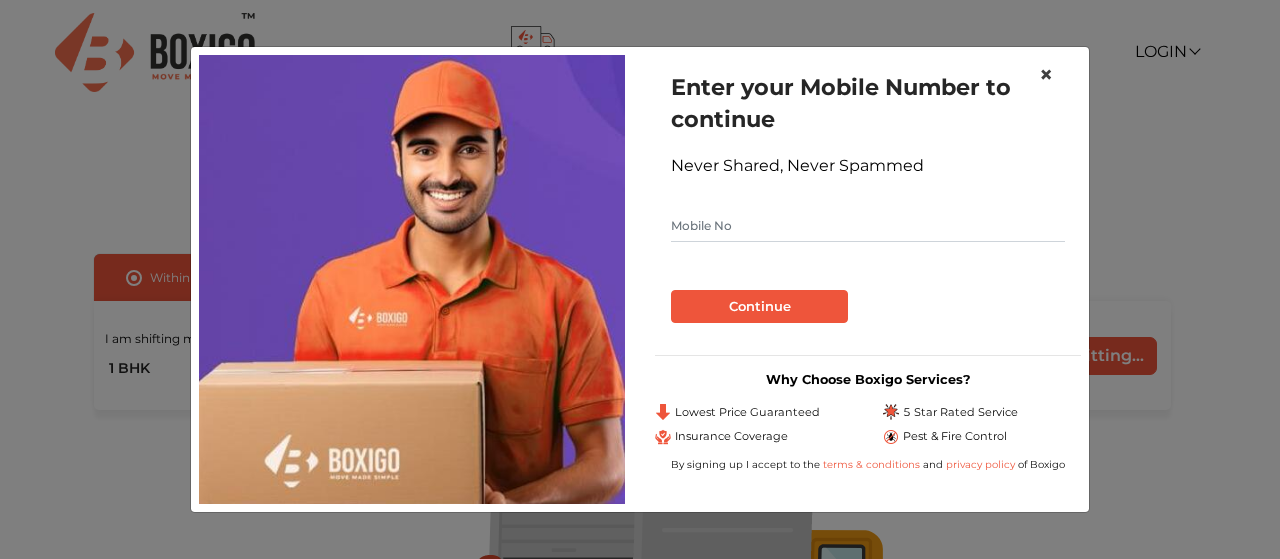 click on "×" at bounding box center [1046, 74] 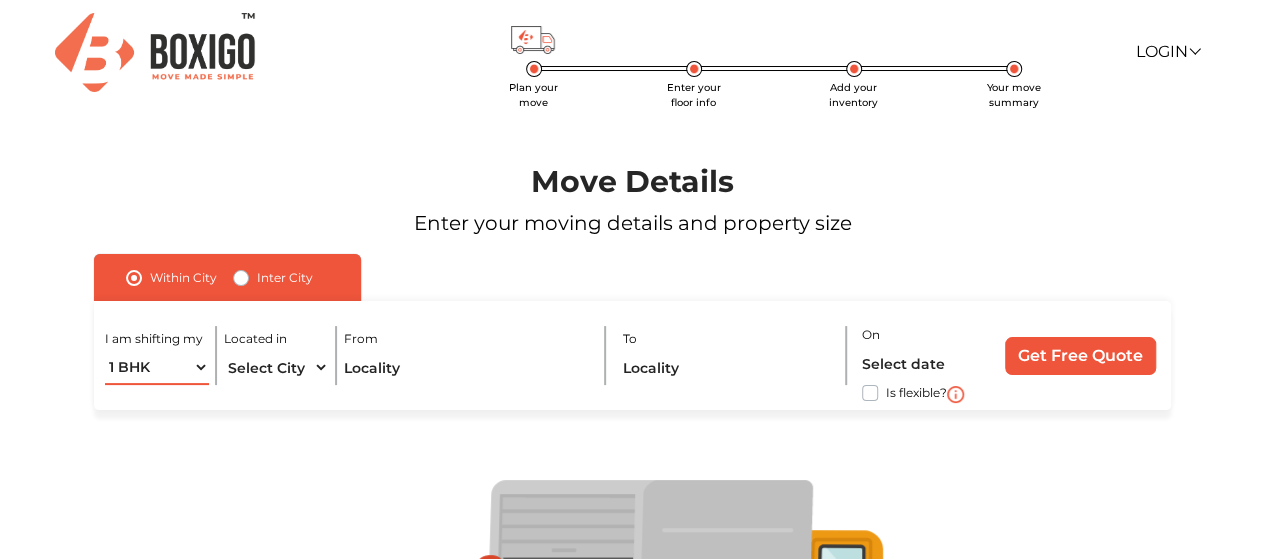 click on "1 BHK 2 BHK 3 BHK 3 + BHK FEW ITEMS" at bounding box center [157, 367] 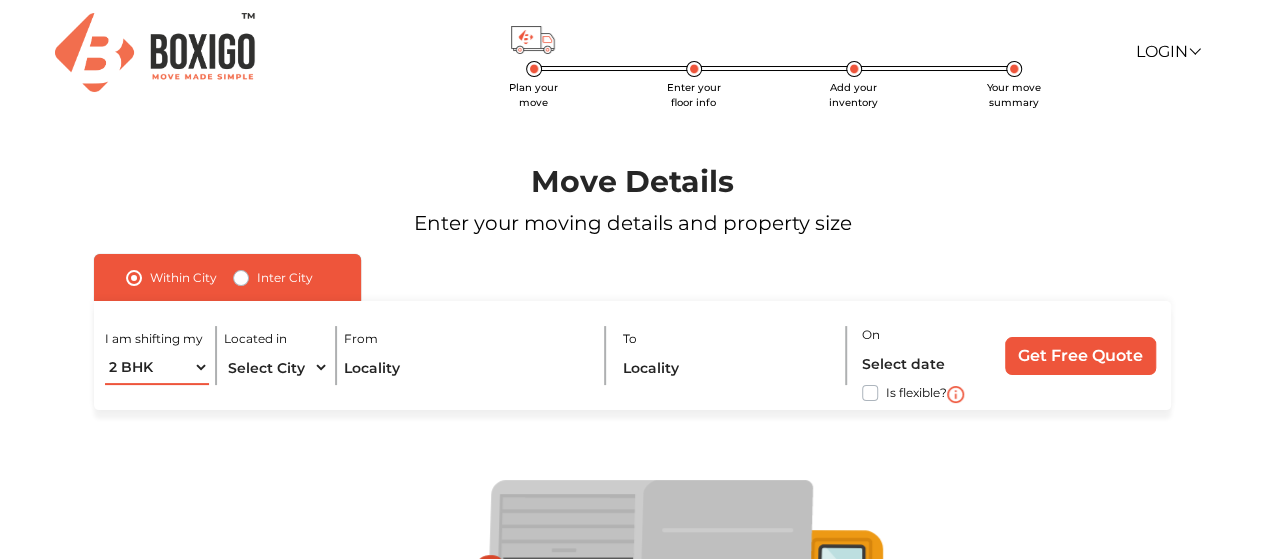 click on "1 BHK 2 BHK 3 BHK 3 + BHK FEW ITEMS" at bounding box center [157, 367] 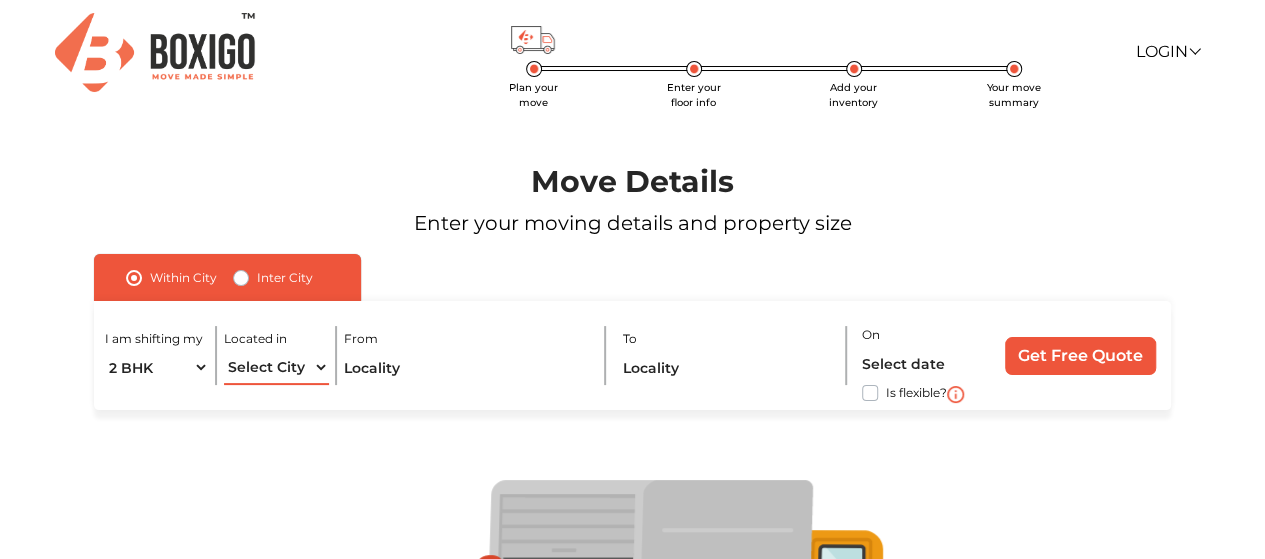 click on "Select City Bangalore Bengaluru Bhopal Bhubaneswar Chennai Coimbatore Cuttack Delhi Gulbarga Gurugram Guwahati Hyderabad Indore Jaipur Kalyan & Dombivali Kochi Kolkata Lucknow Madurai Mangalore Mumbai Mysore Navi Mumbai Noida Patna Pune Raipur Secunderabad Siliguri Srirangam Thane Thiruvananthapuram Vijayawada Visakhapatnam Warangal" at bounding box center (276, 367) 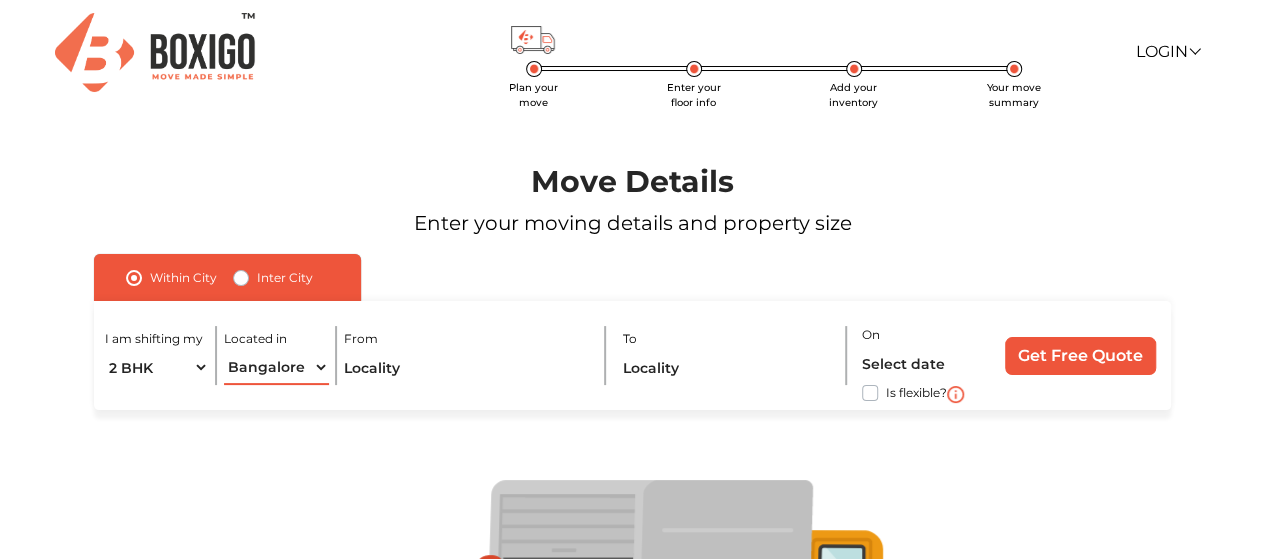 click on "Select City Bangalore Bengaluru Bhopal Bhubaneswar Chennai Coimbatore Cuttack Delhi Gulbarga Gurugram Guwahati Hyderabad Indore Jaipur Kalyan & Dombivali Kochi Kolkata Lucknow Madurai Mangalore Mumbai Mysore Navi Mumbai Noida Patna Pune Raipur Secunderabad Siliguri Srirangam Thane Thiruvananthapuram Vijayawada Visakhapatnam Warangal" at bounding box center (276, 367) 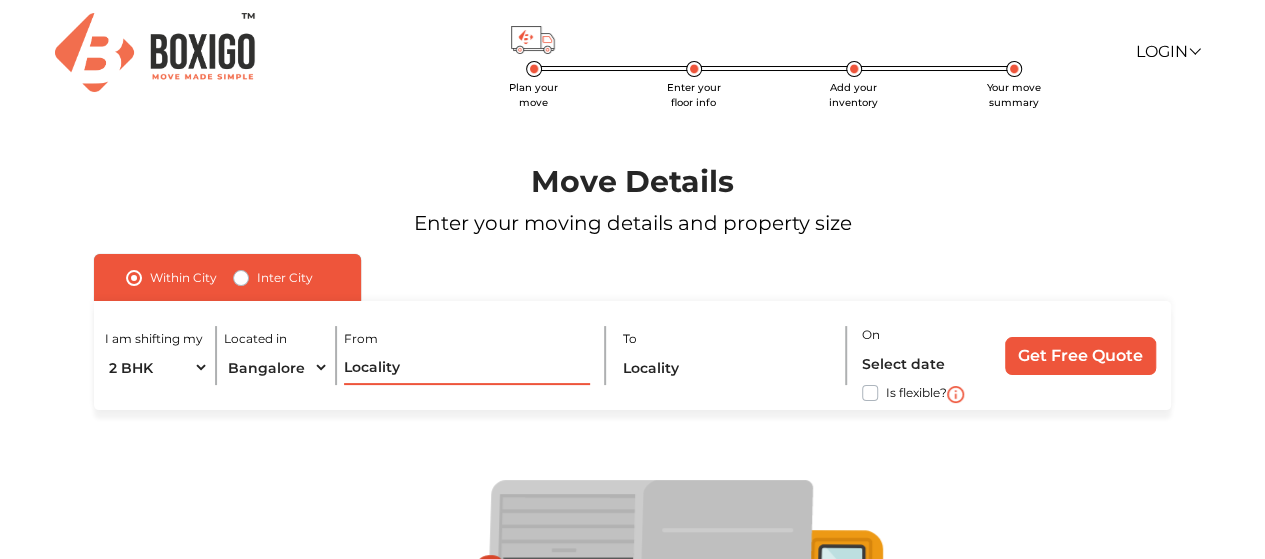 click at bounding box center (467, 367) 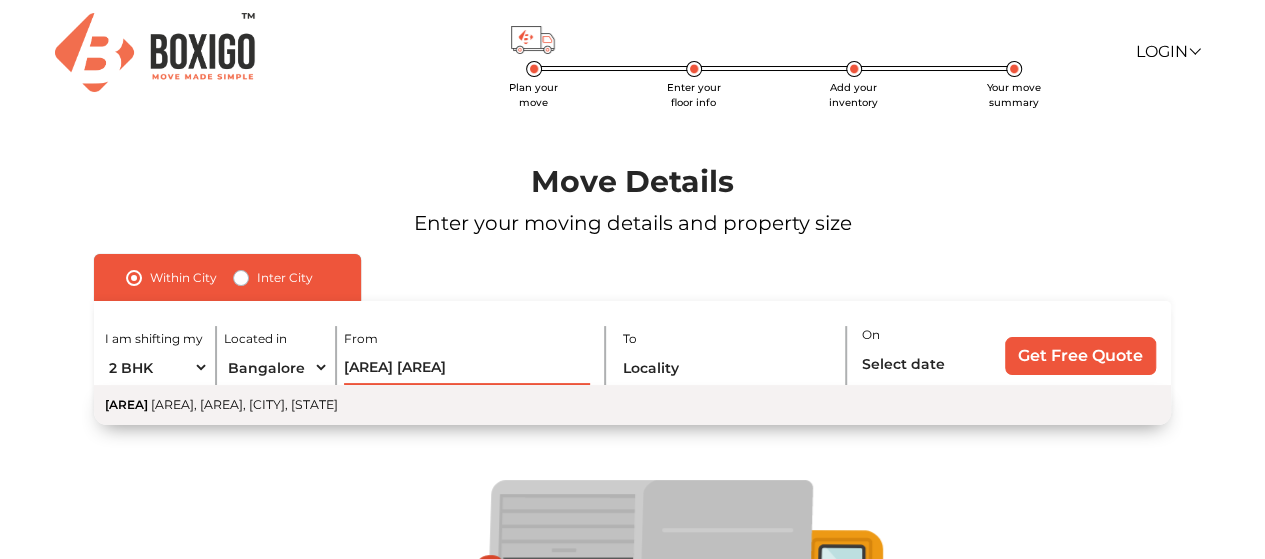 type on "aet jun" 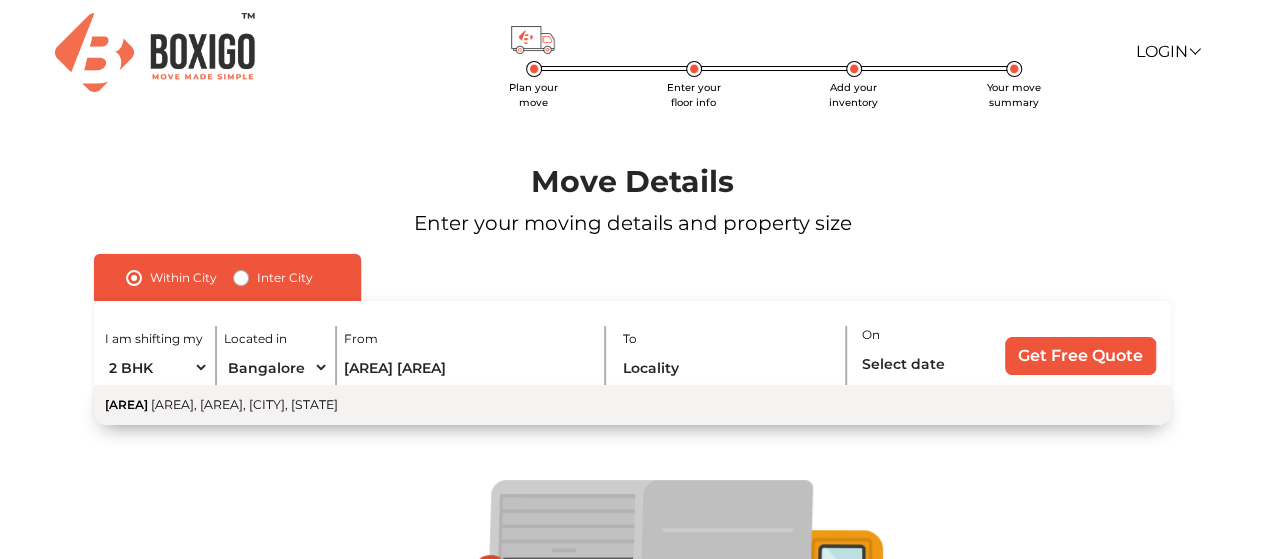 click on "[NEIGHBORHOOD], [NEIGHBORHOOD], [CITY], [STATE]" at bounding box center [244, 404] 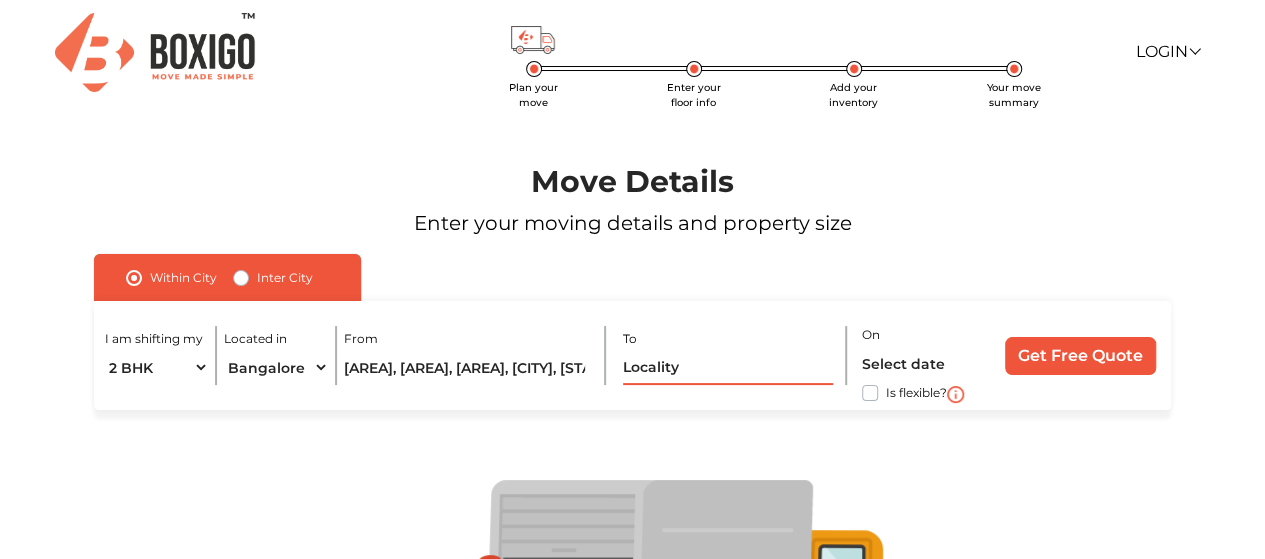 click at bounding box center (728, 367) 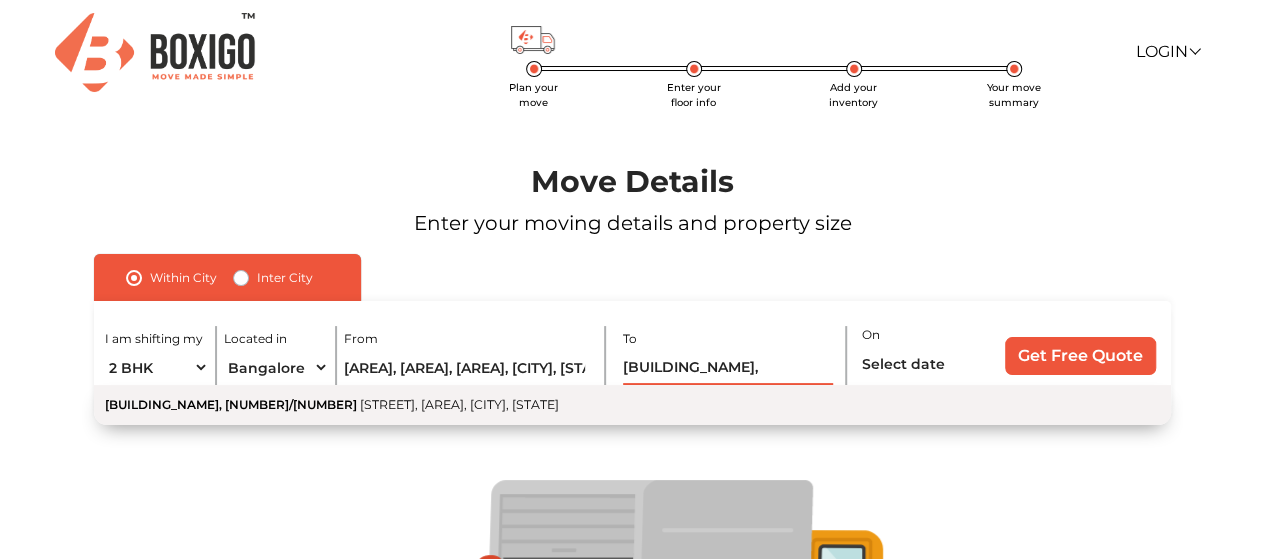 type on "[STREET_NAME], [NUMBER]/[NUMBER]" 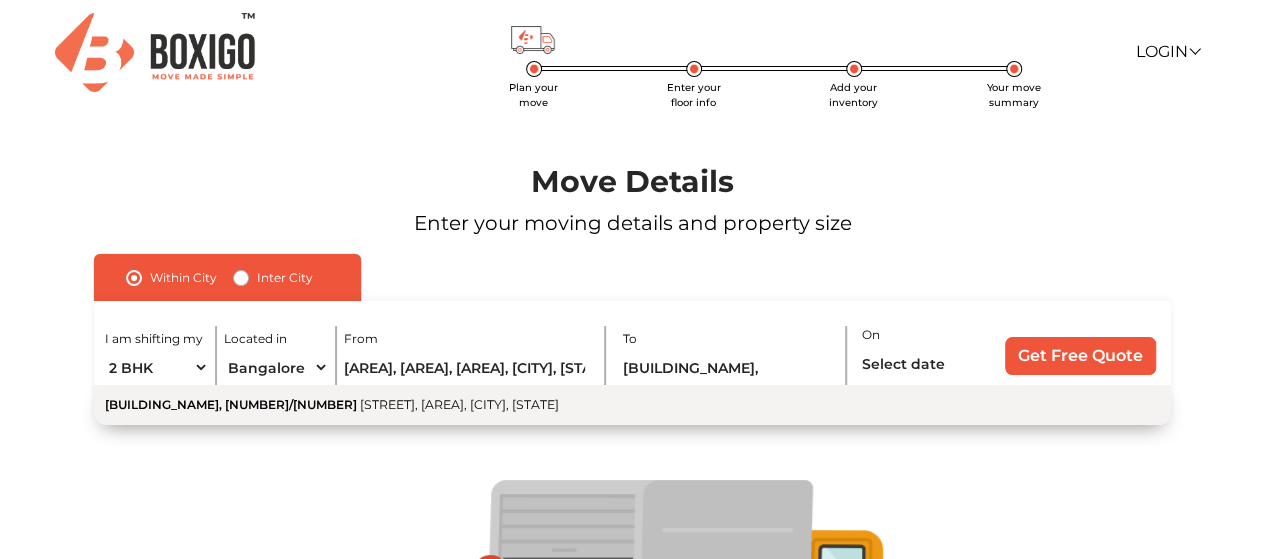 click on "Indio Residency Apartment, 138/3 Doddakannalli Road, Doddakannelli, Bengaluru, Karnataka" at bounding box center [632, 405] 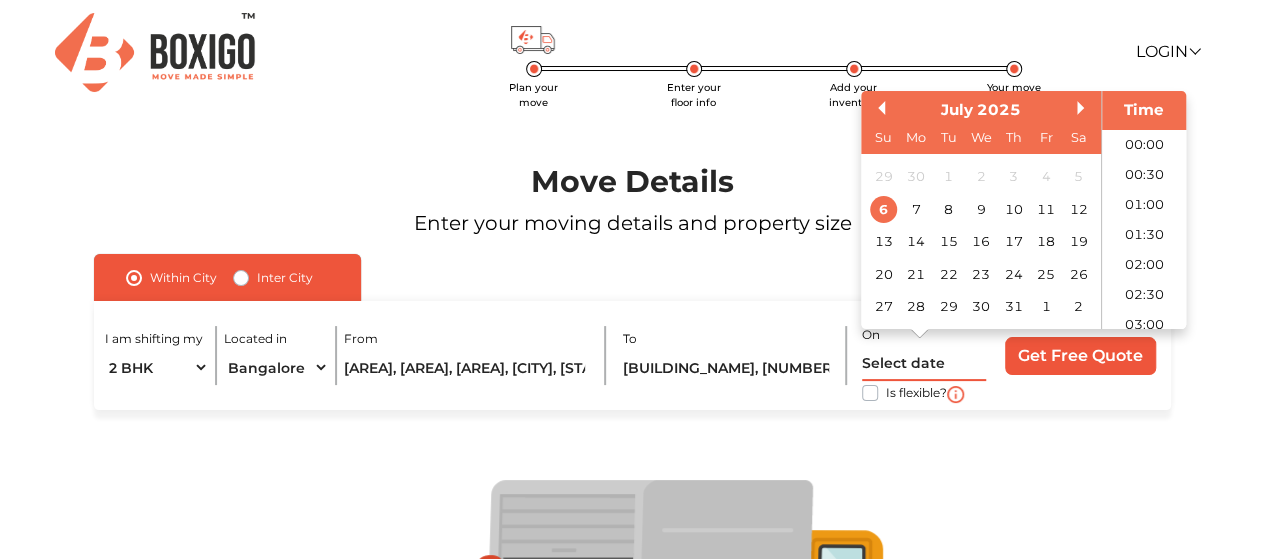 click at bounding box center [924, 363] 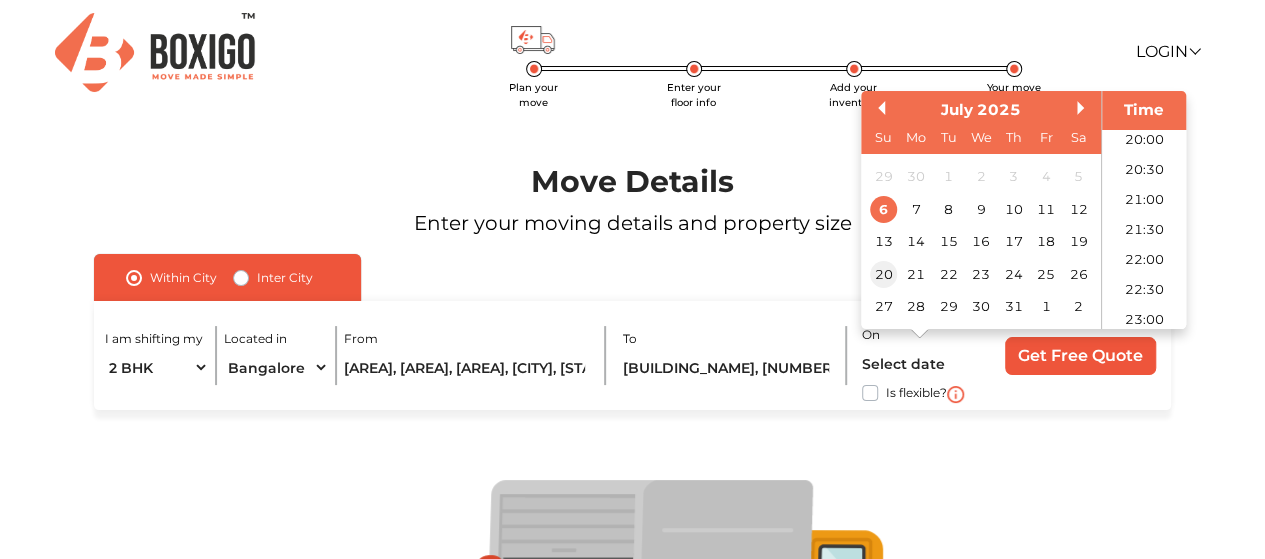 click on "20" at bounding box center (883, 274) 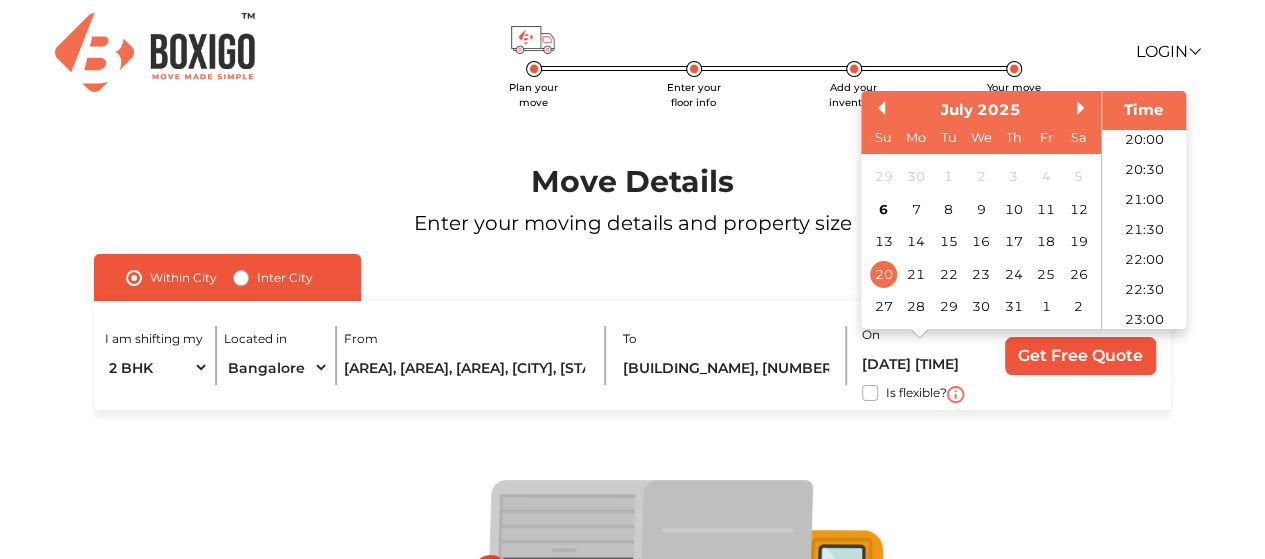click at bounding box center [633, 209] 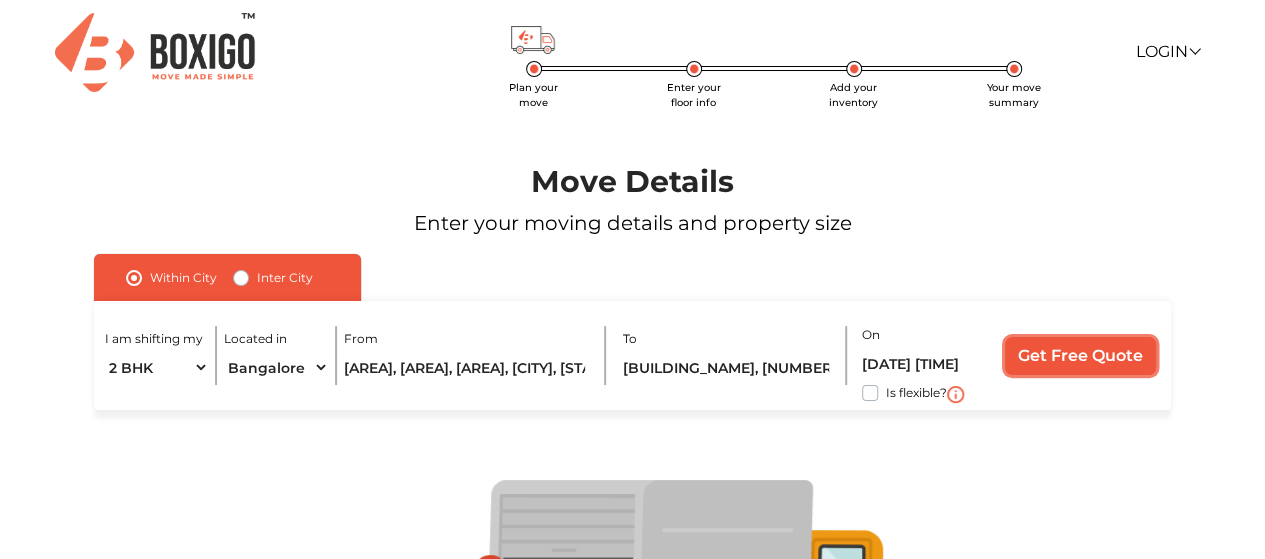click on "Get Free Quote" at bounding box center [1080, 356] 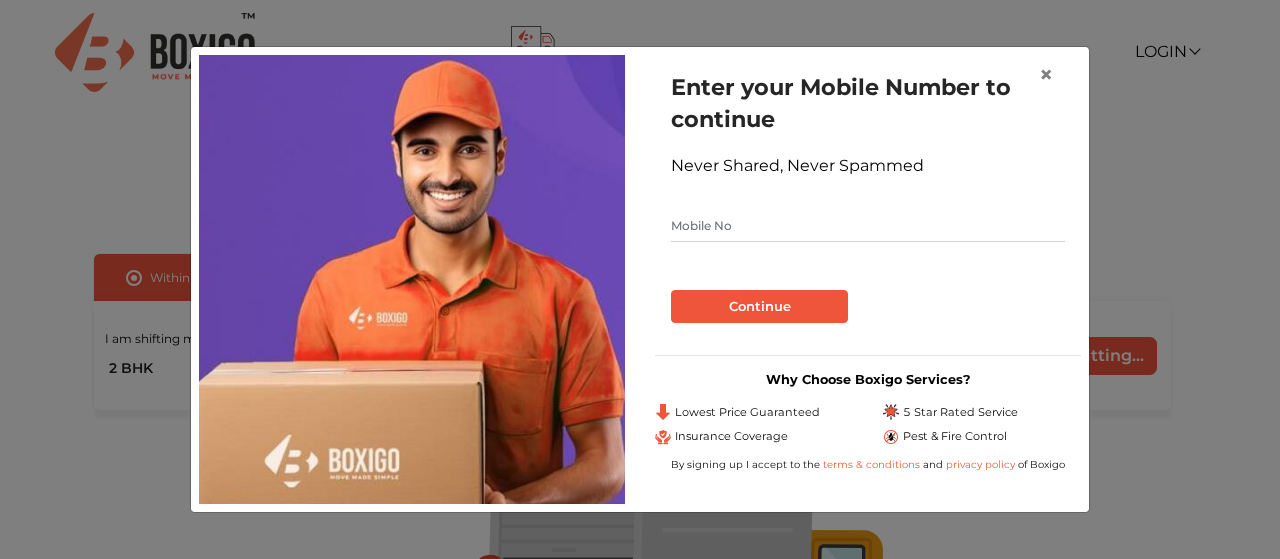 click at bounding box center (868, 226) 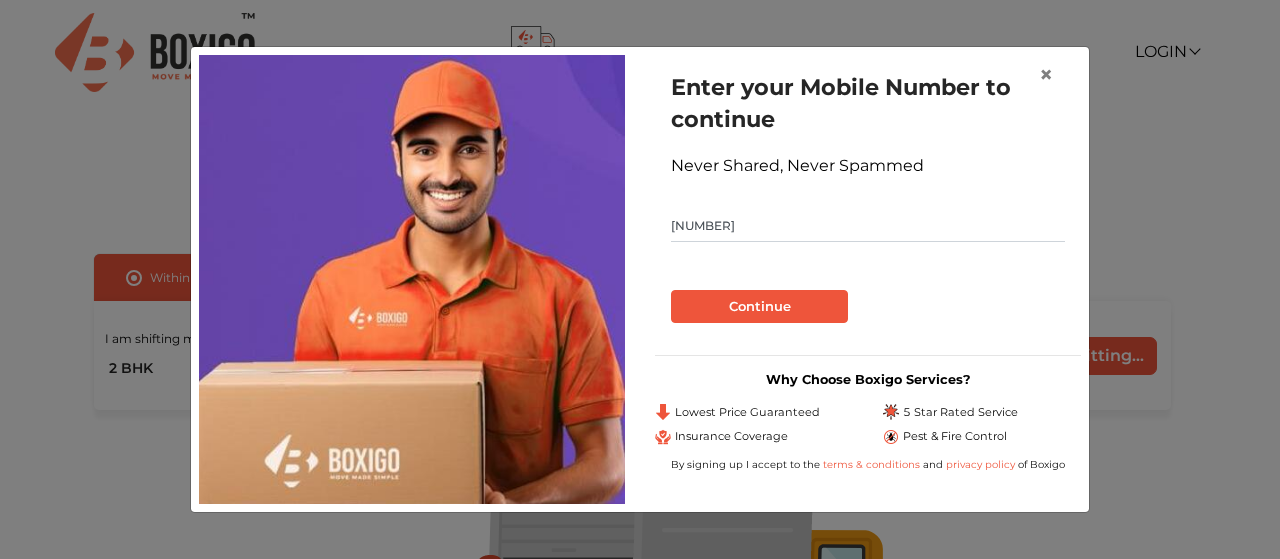 type on "9563000593" 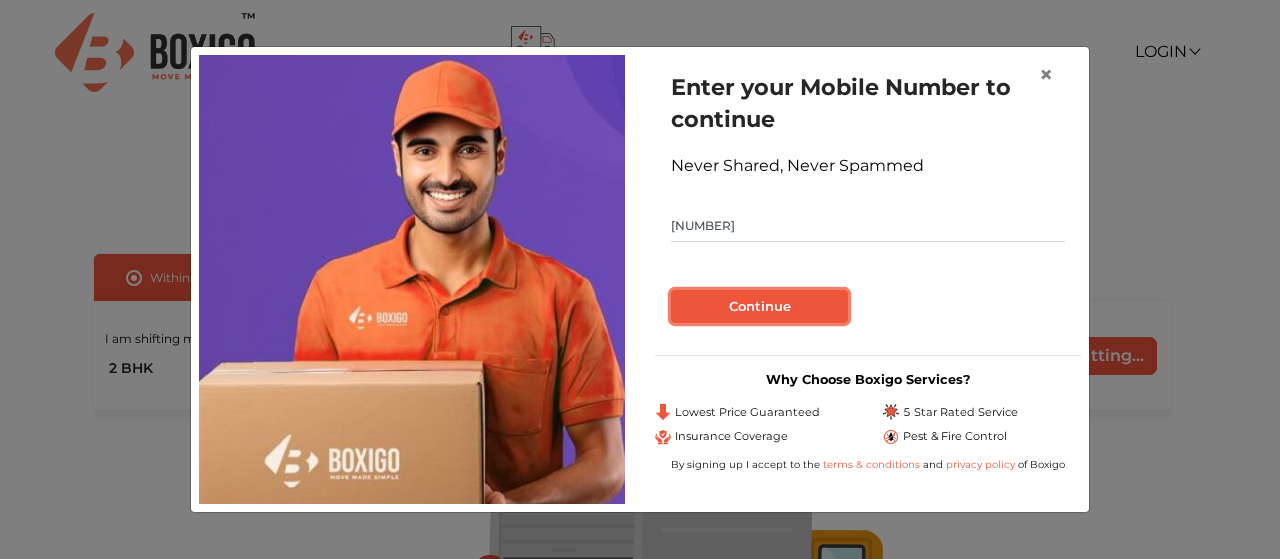 click on "Continue" at bounding box center [759, 307] 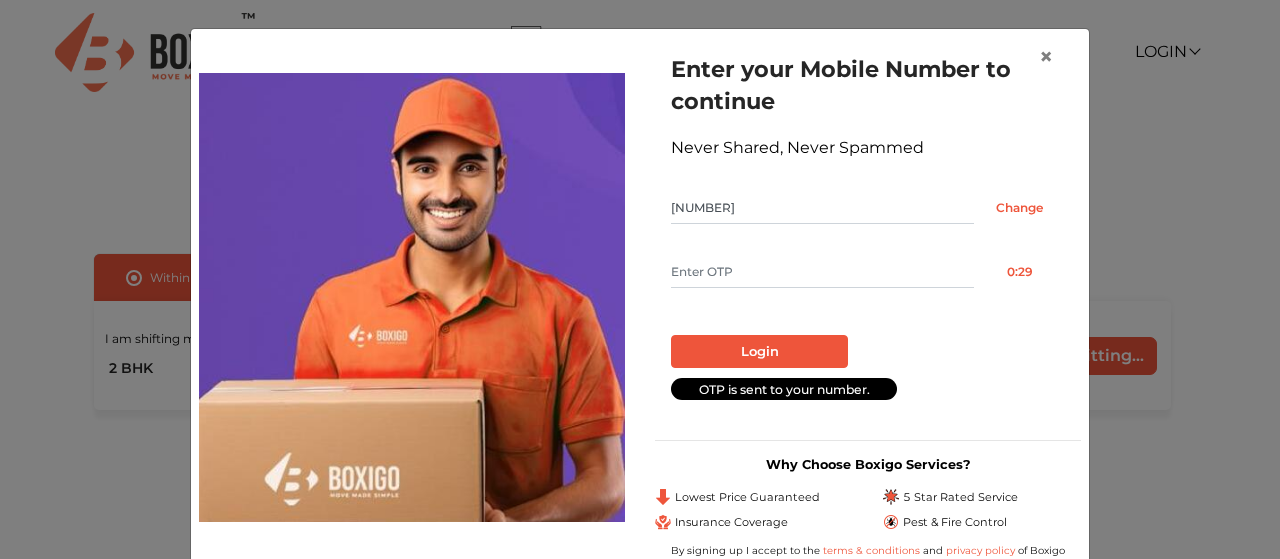 click at bounding box center (822, 272) 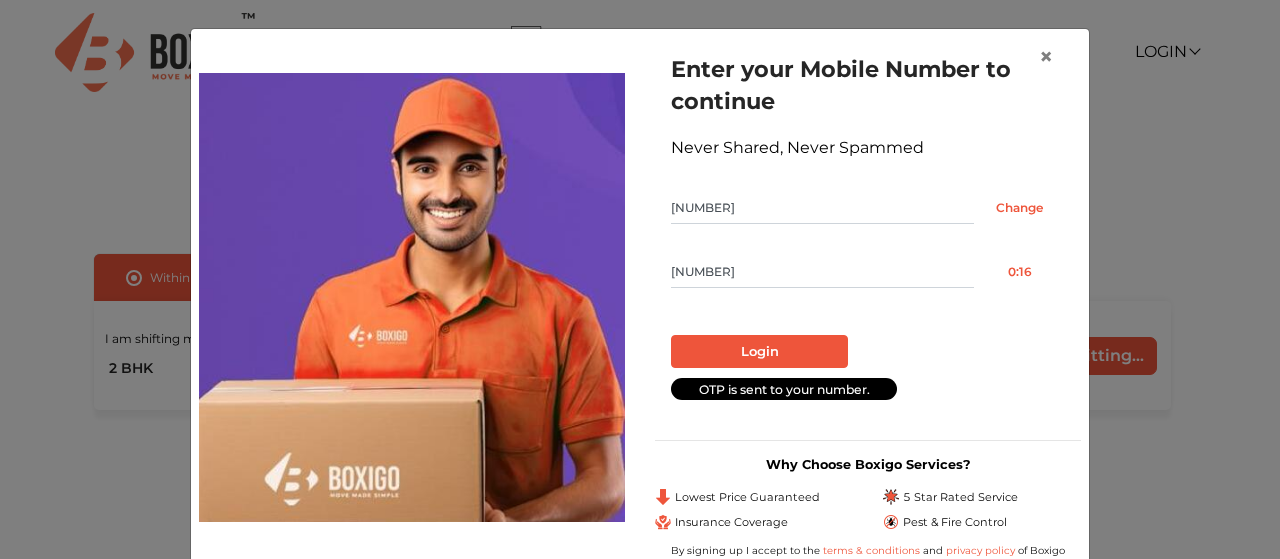 type on "3148" 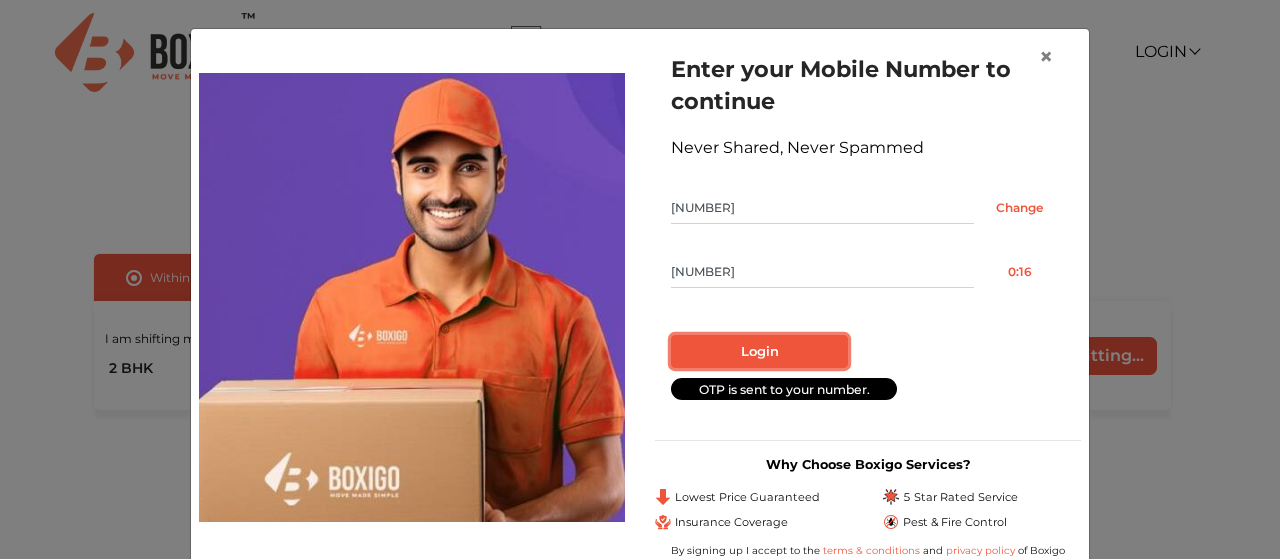 click on "Login" at bounding box center (759, 352) 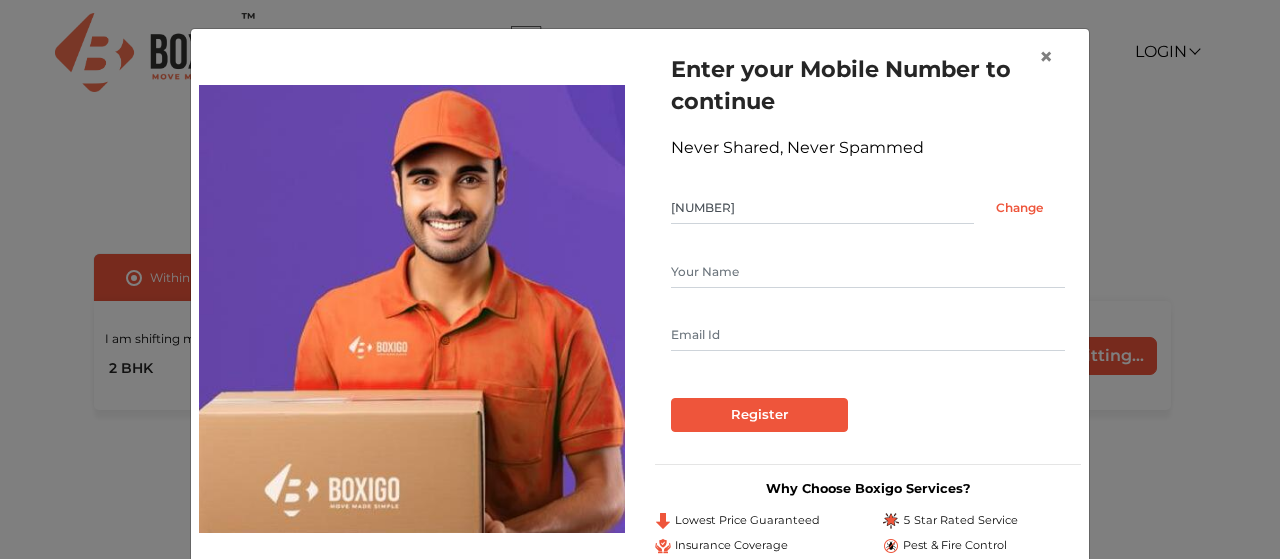 click at bounding box center [868, 272] 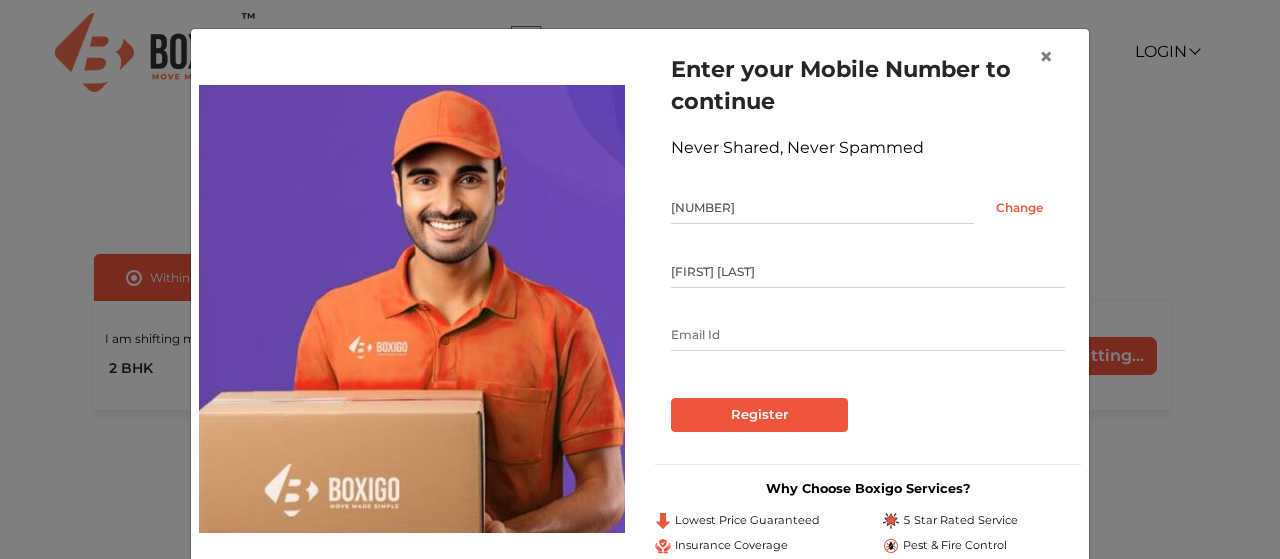 type on "NIKUNJ GUPTA" 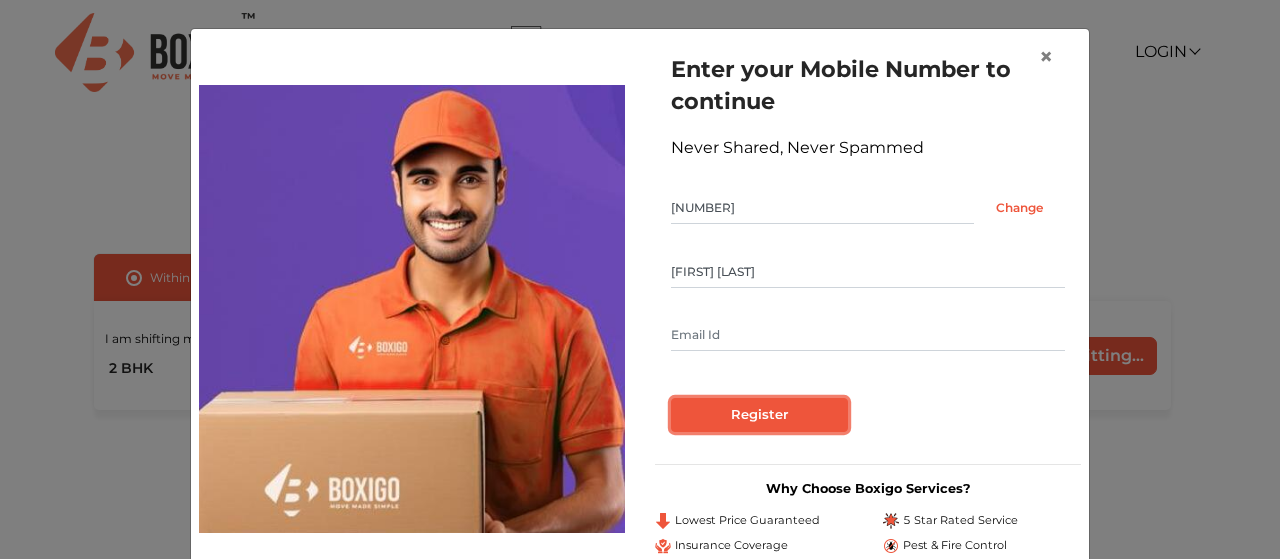 click on "Register" at bounding box center (759, 415) 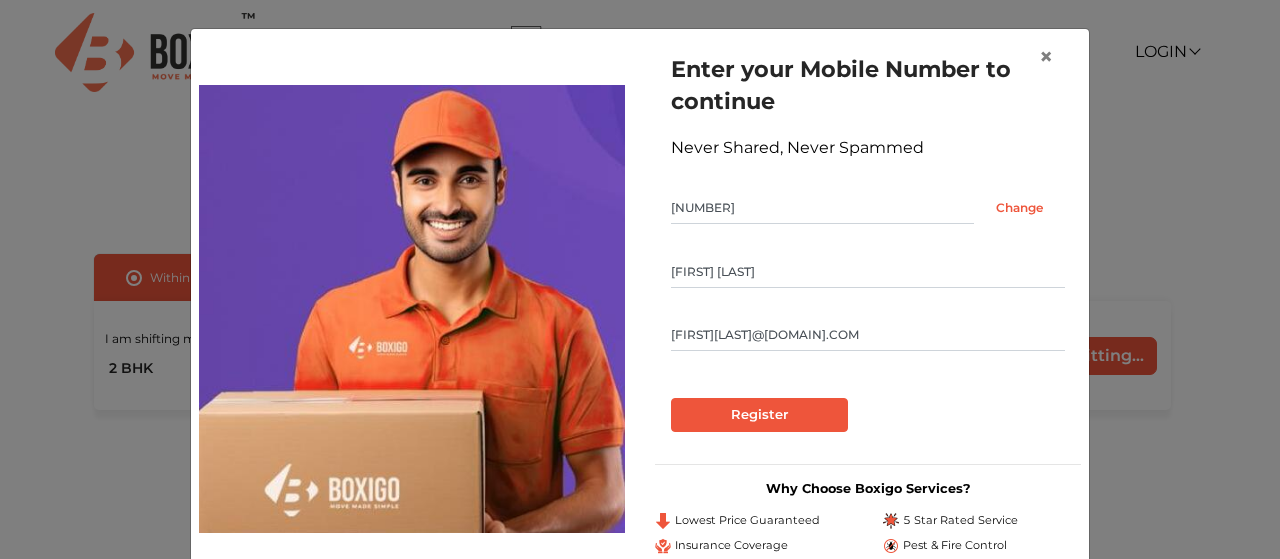 type on "NIKUNJGUPTA96@GMAIL.COM" 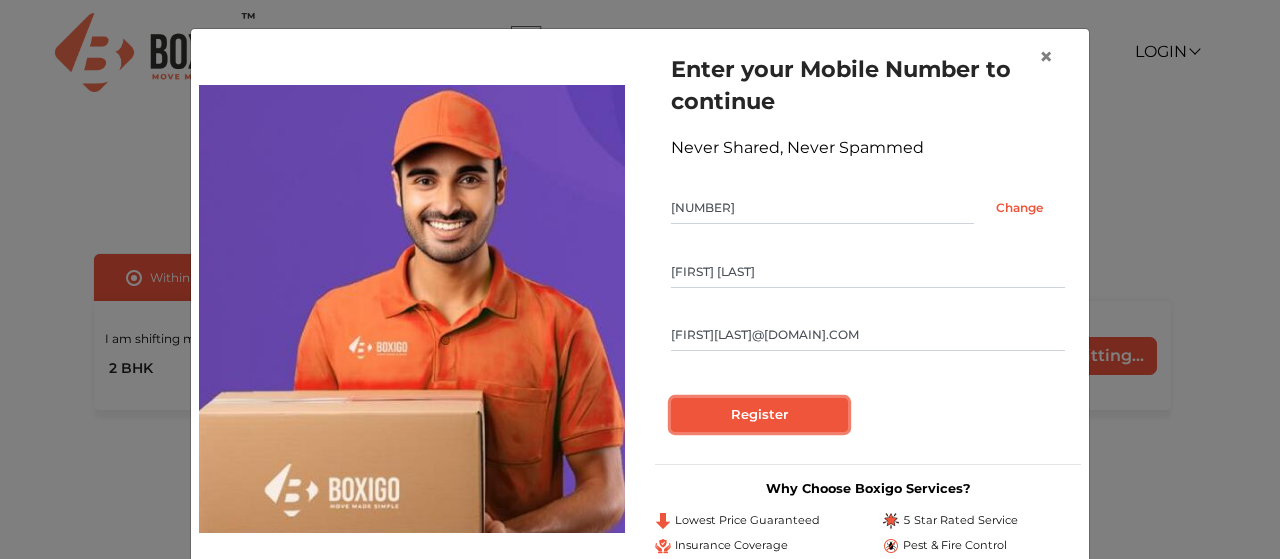 click on "Register" at bounding box center (759, 415) 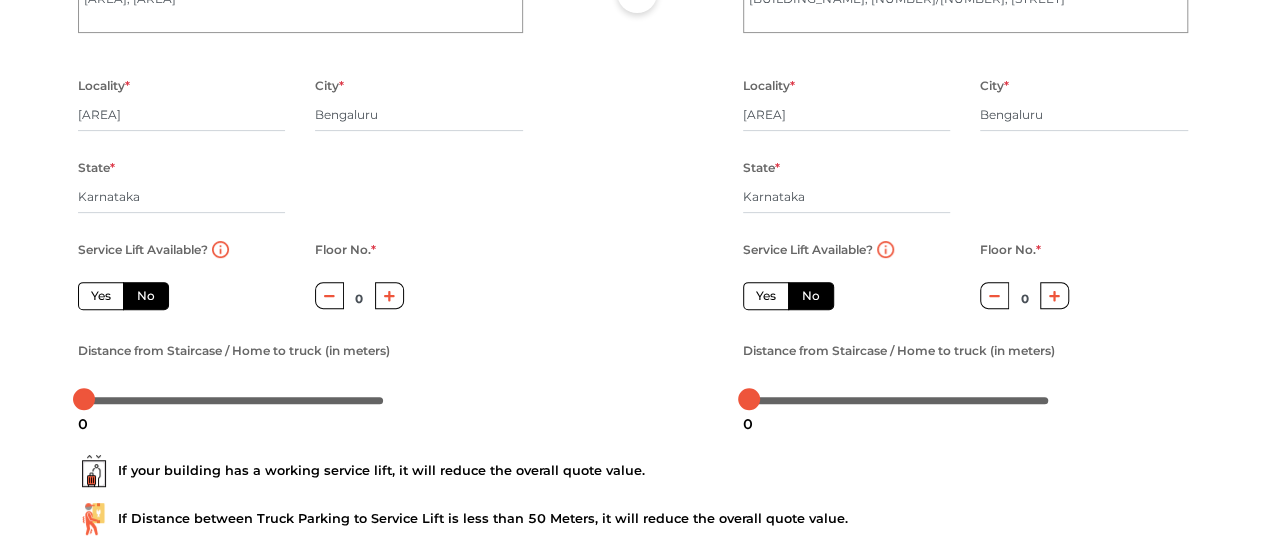scroll, scrollTop: 265, scrollLeft: 0, axis: vertical 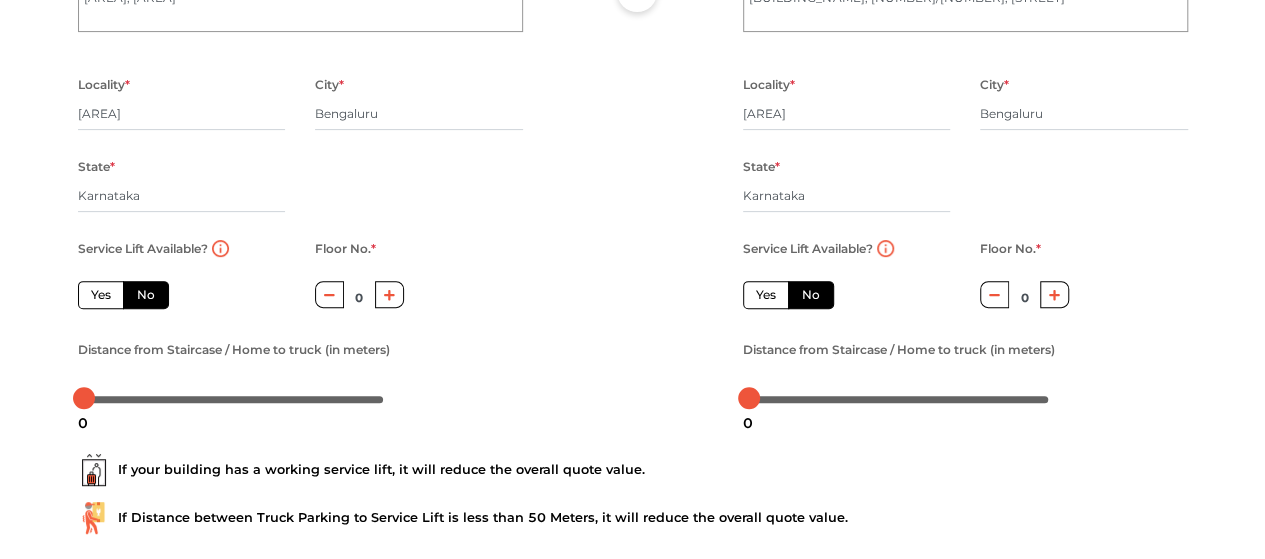 click on "Yes" at bounding box center [101, 295] 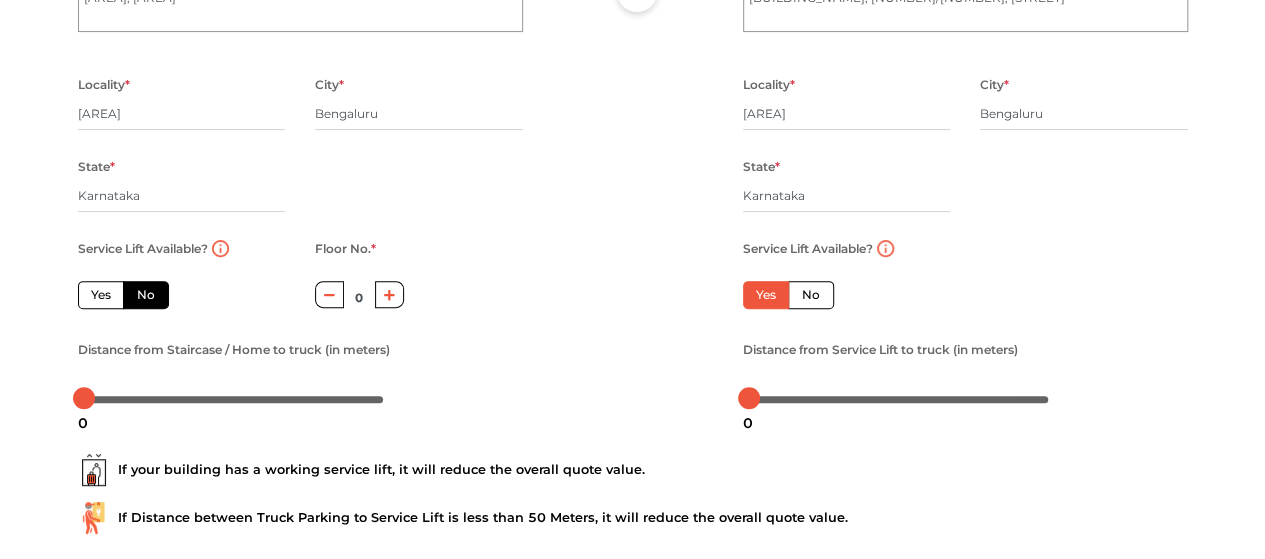 scroll, scrollTop: 263, scrollLeft: 0, axis: vertical 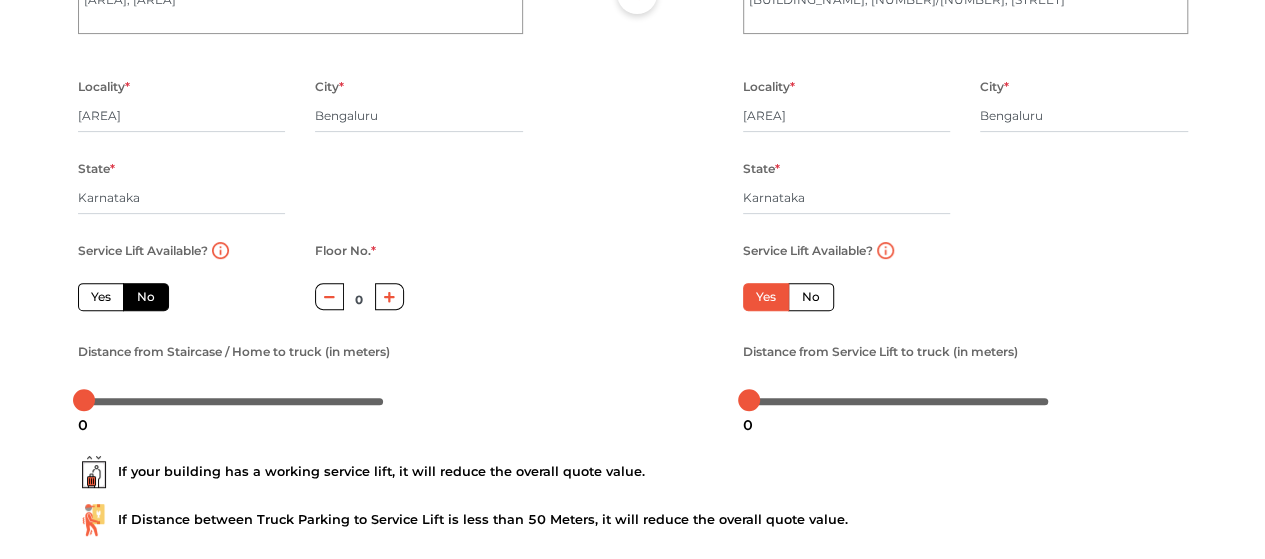 click at bounding box center (389, 296) 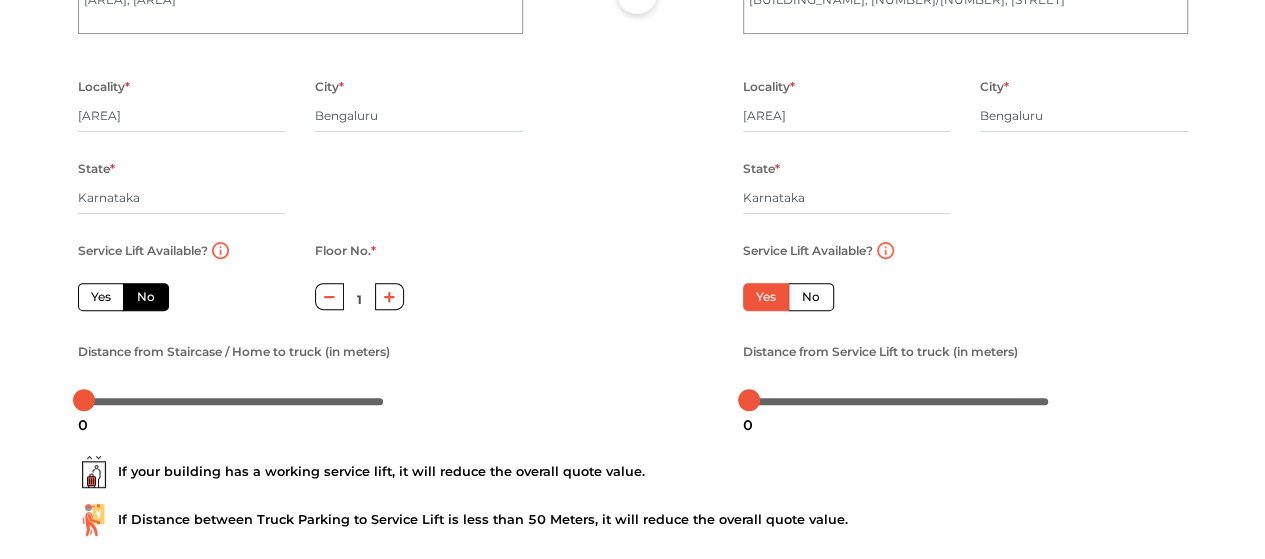 click at bounding box center (389, 296) 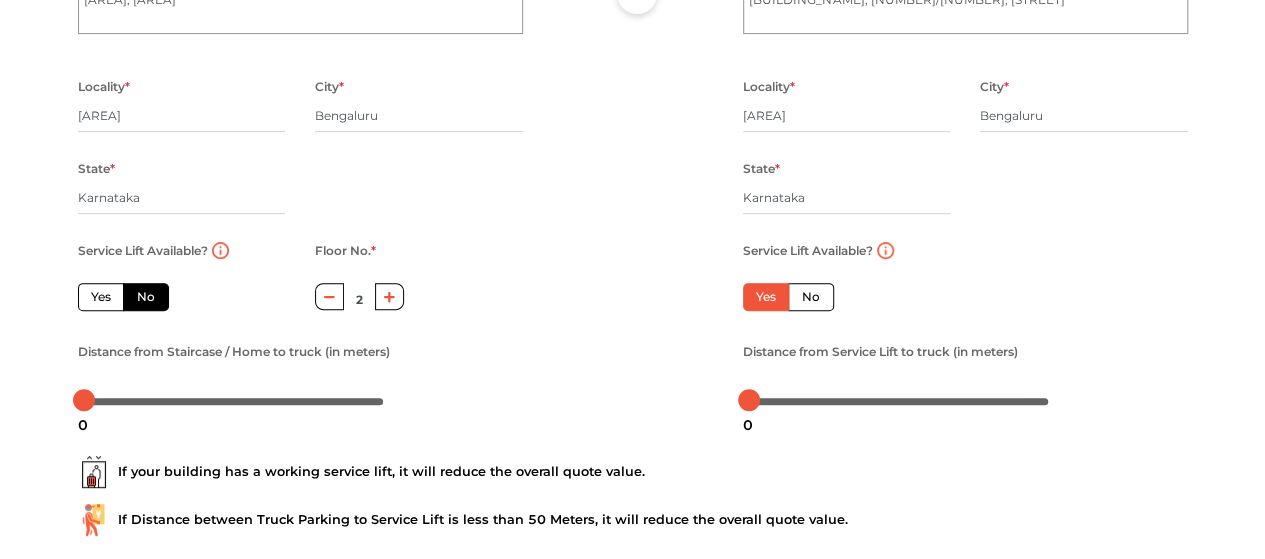 click at bounding box center (389, 296) 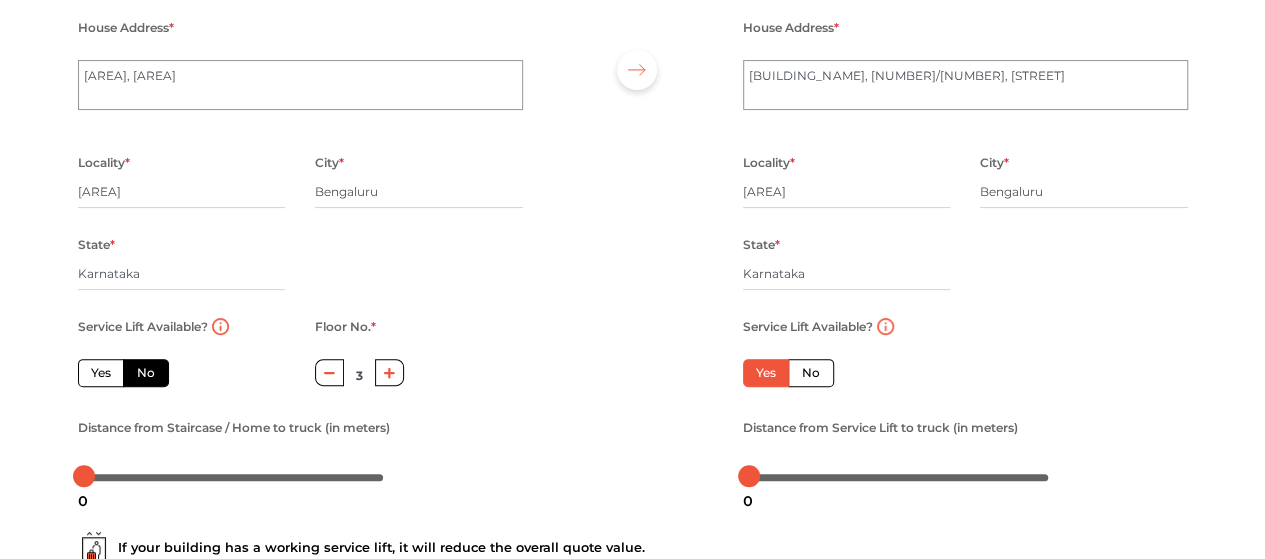 scroll, scrollTop: 386, scrollLeft: 0, axis: vertical 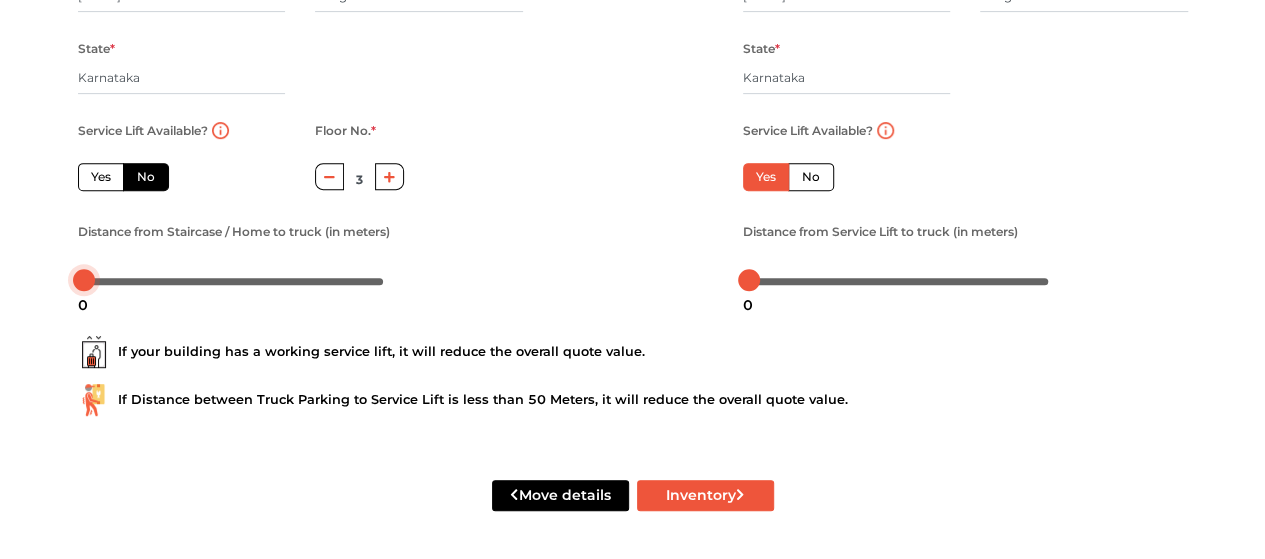 click at bounding box center (84, 280) 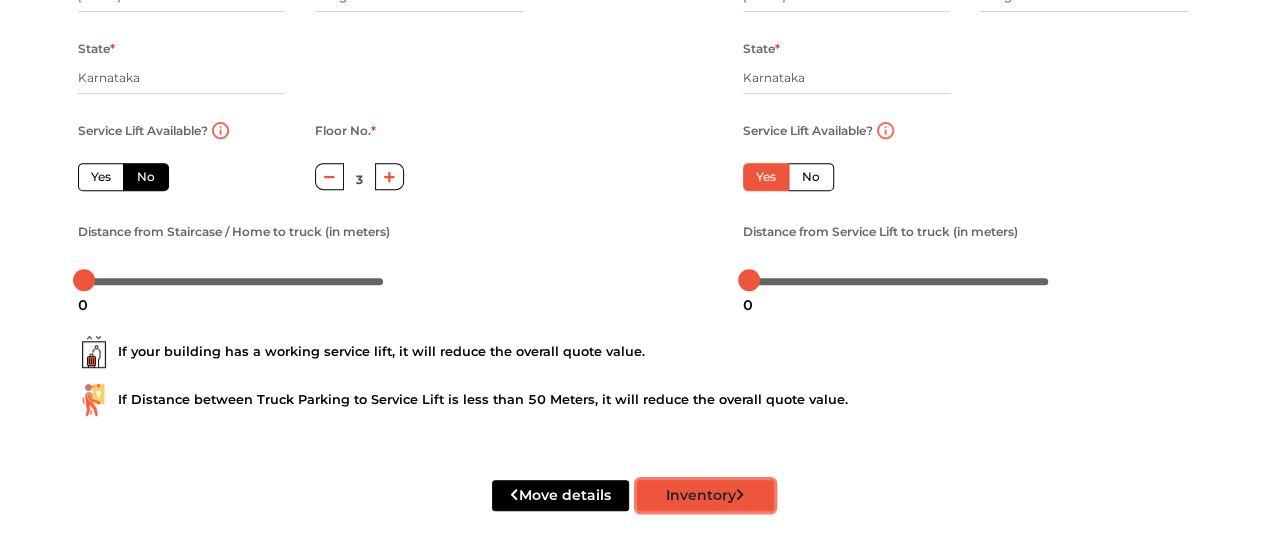 click on "Inventory" at bounding box center (705, 495) 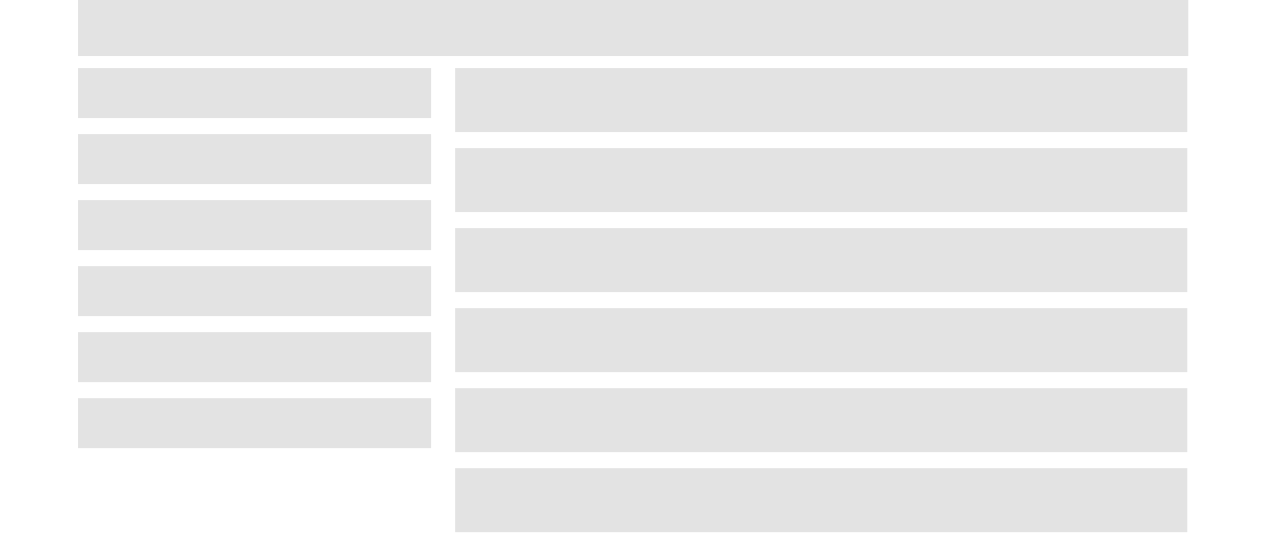 scroll, scrollTop: 122, scrollLeft: 0, axis: vertical 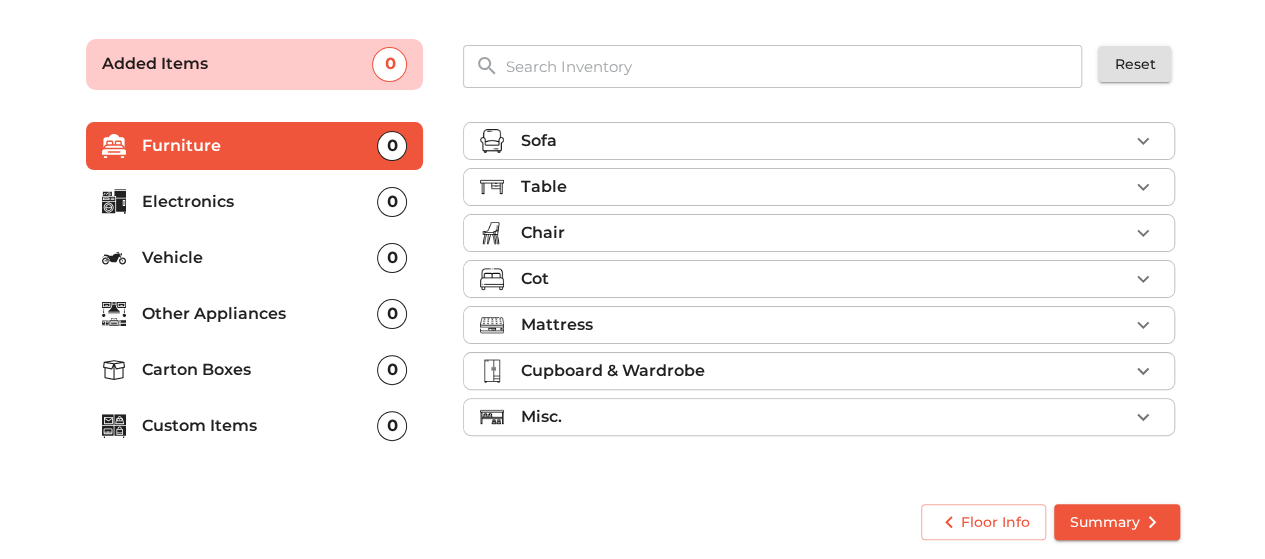 click on "Table" at bounding box center (824, 187) 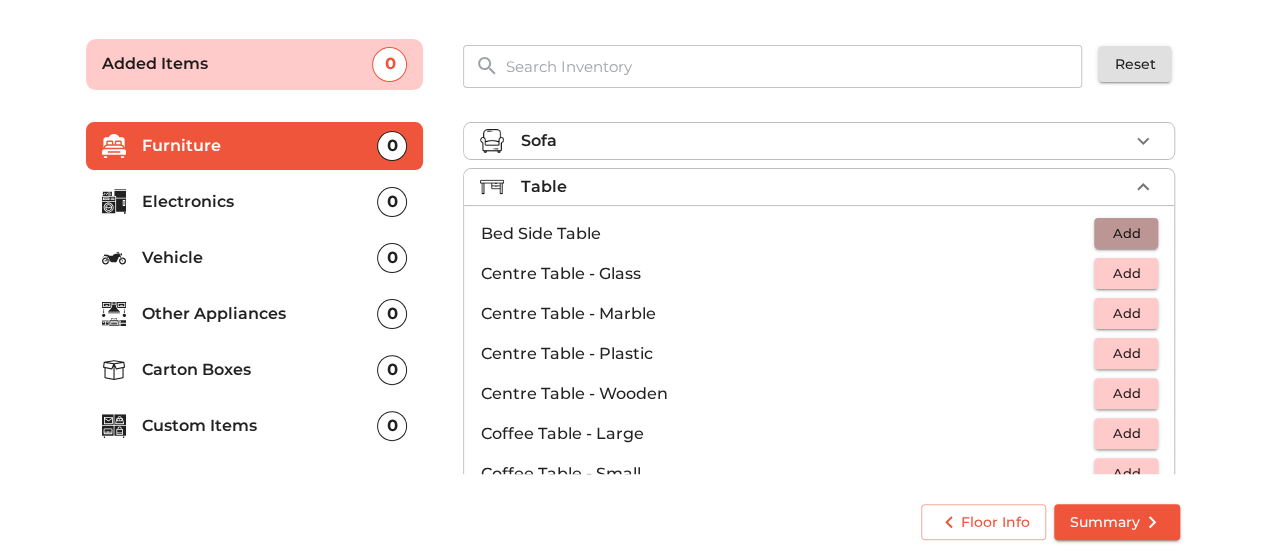 click on "Add" at bounding box center (1126, 233) 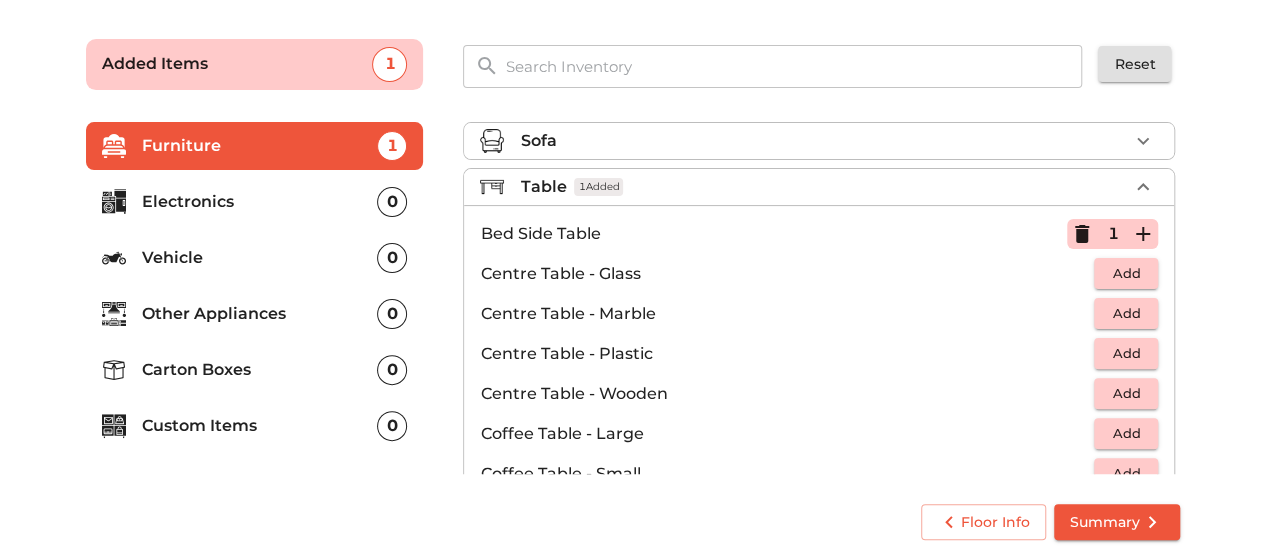 click on "Add" at bounding box center (1126, 273) 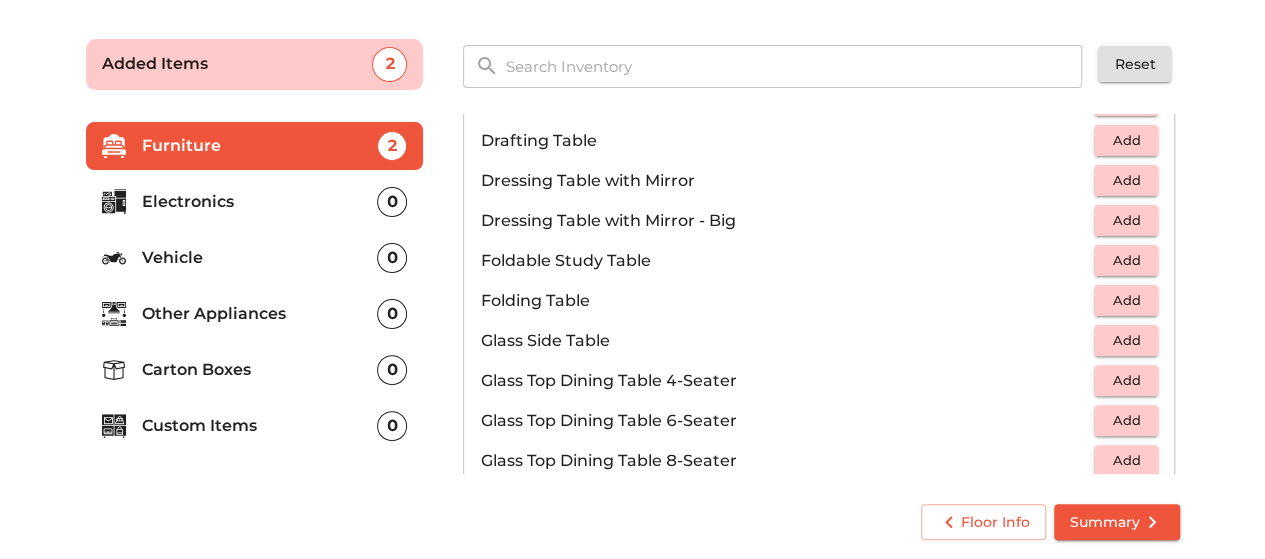 scroll, scrollTop: 557, scrollLeft: 0, axis: vertical 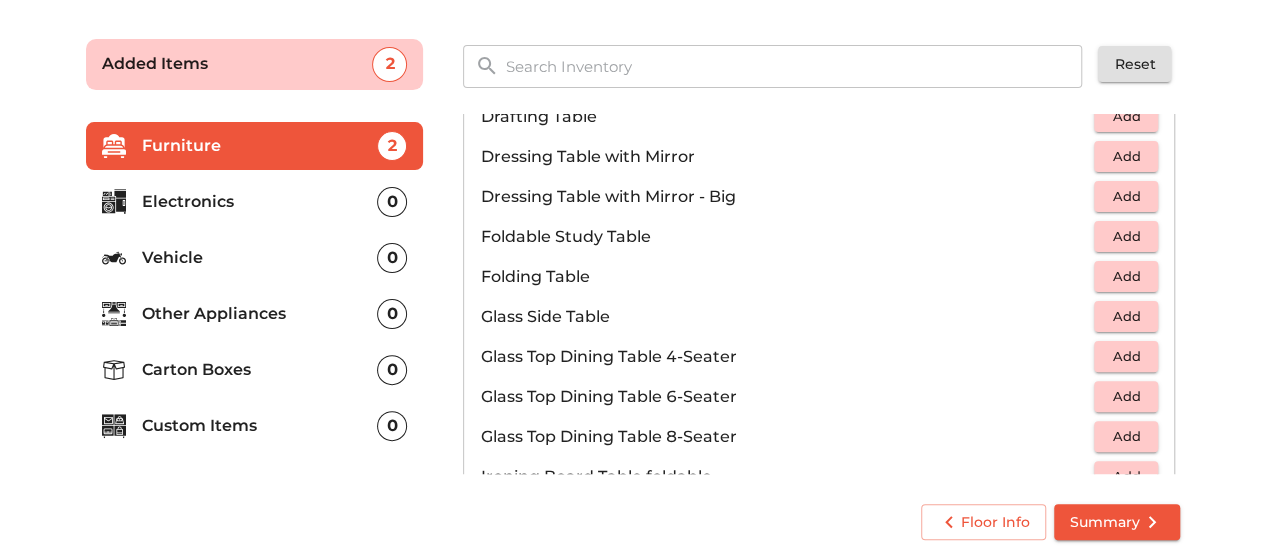 click on "Plan your   move Enter your   floor info Add your   inventory Your move   summary Added Items 2 ​ Reset Furniture 2 Electronics 0 Vehicle 0 Other Appliances 0 Carton Boxes 0 Custom Items 0 Sofa Table 2  Added Bed Side Table 1 Centre Table - Glass 1 Centre Table - Marble Add Centre Table - Plastic Add Centre Table - Wooden Add Coffee Table - Large Add Coffee Table - Small Add Computer Table Add Dining Table 4-Seater Add Dining Table 6-Seater Add Dining Table 8-Seater Add Drafting Table Add Dressing Table with Mirror Add Dressing Table with Mirror - Big Add Foldable Study Table Add Folding Table Add Glass Side Table Add Glass Top Dining Table 4-Seater Add Glass Top Dining Table 6-Seater Add Glass Top Dining Table 8-Seater Add Ironing Board Table foldable Add Marble Top Dining Table 4-Seater Add Marble Top Dining Table 6-Seater Add Marble Top Dining Table 8-Seater Add Office Table Add Plastic Dining Table Add Serving Trolley Table Add Study / Computer Table Add Teapoy Table - Glass Add Teapoy Table - Wooden" at bounding box center [632, 286] 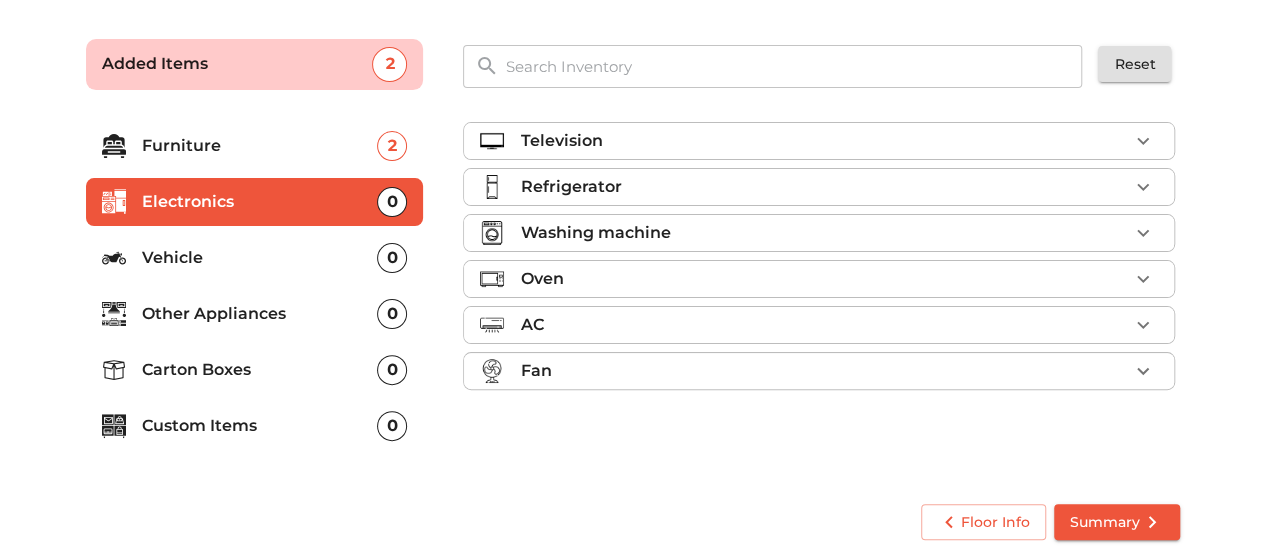 scroll, scrollTop: 0, scrollLeft: 0, axis: both 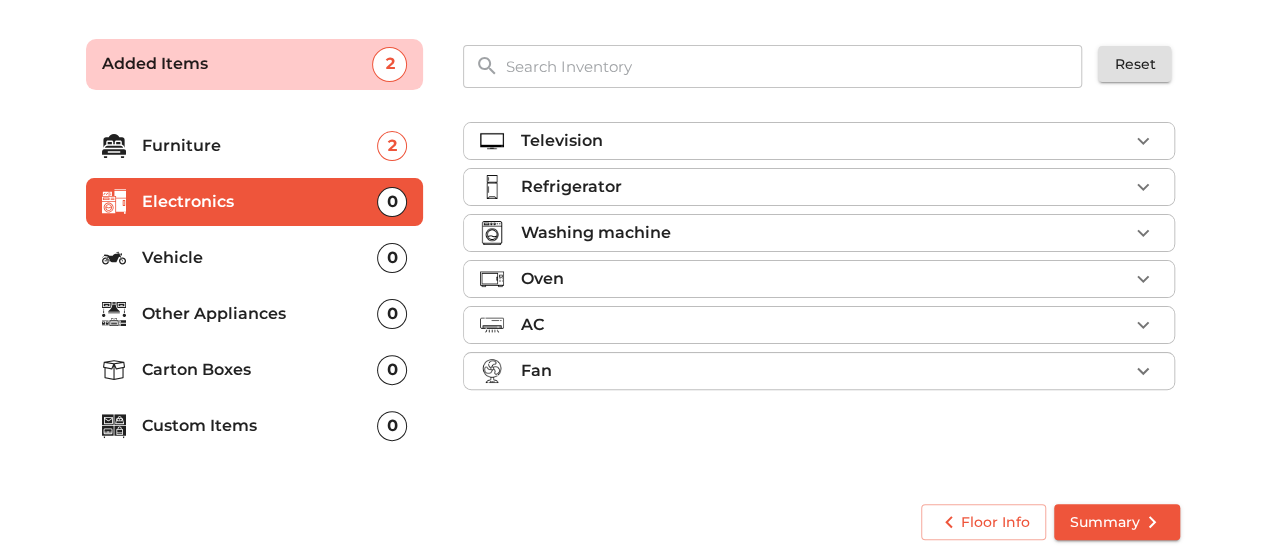 click on "Refrigerator" at bounding box center (824, 187) 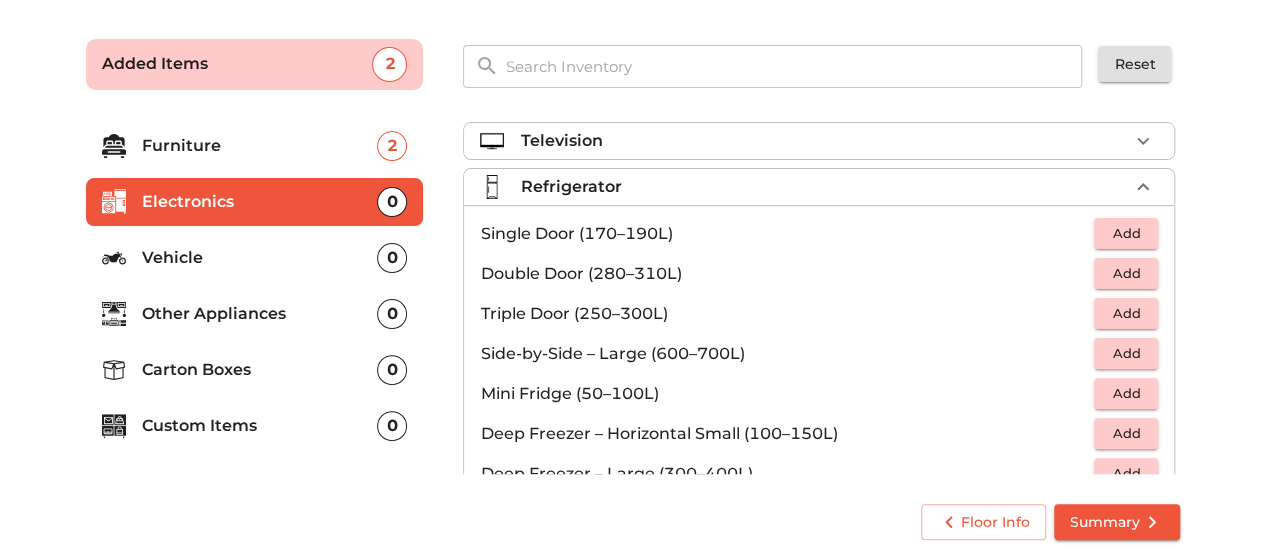 click on "Add" at bounding box center [1126, 233] 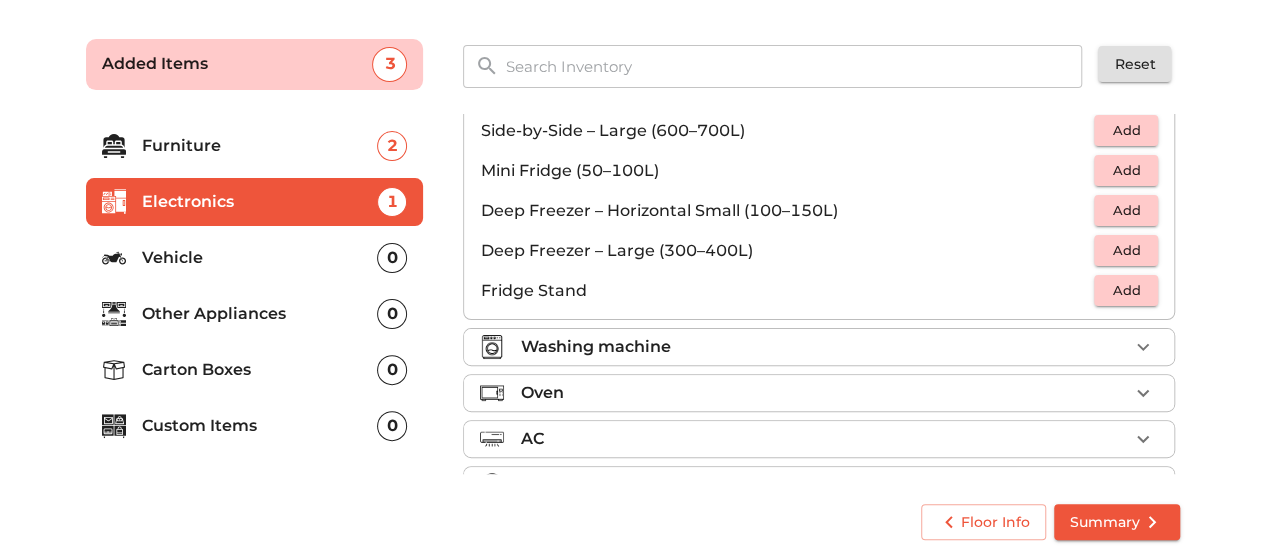 scroll, scrollTop: 264, scrollLeft: 0, axis: vertical 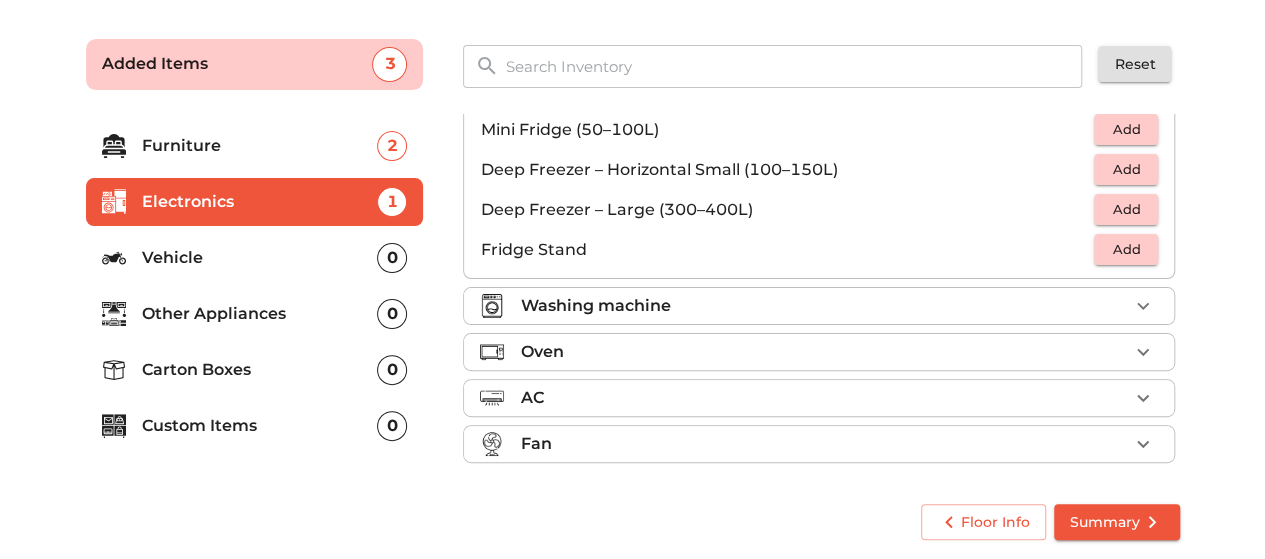 click on "Washing machine" at bounding box center [824, 306] 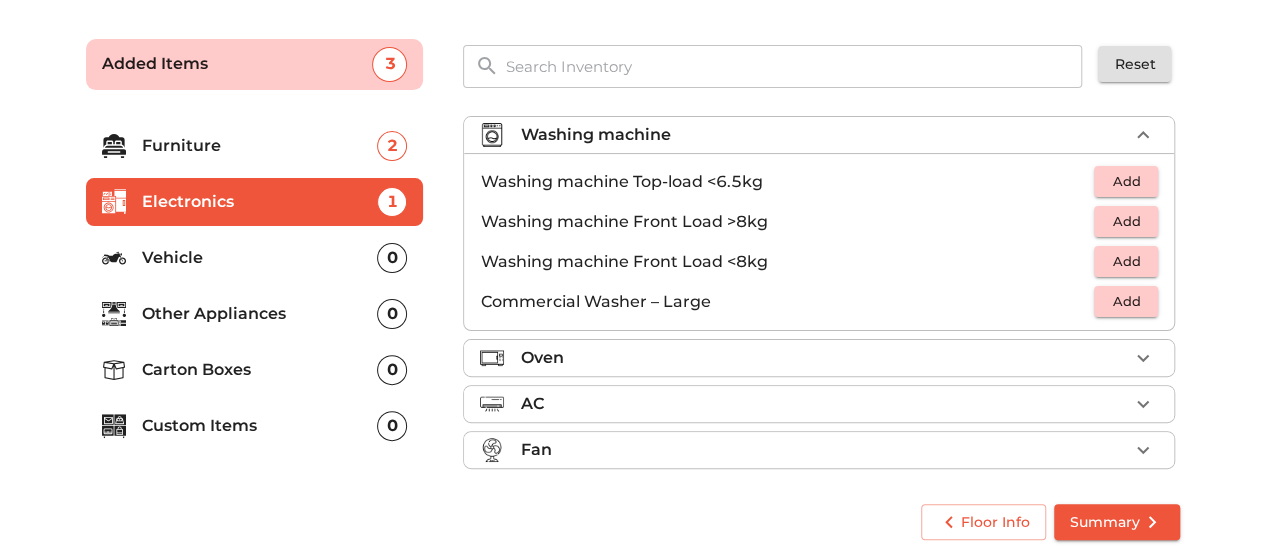scroll, scrollTop: 92, scrollLeft: 0, axis: vertical 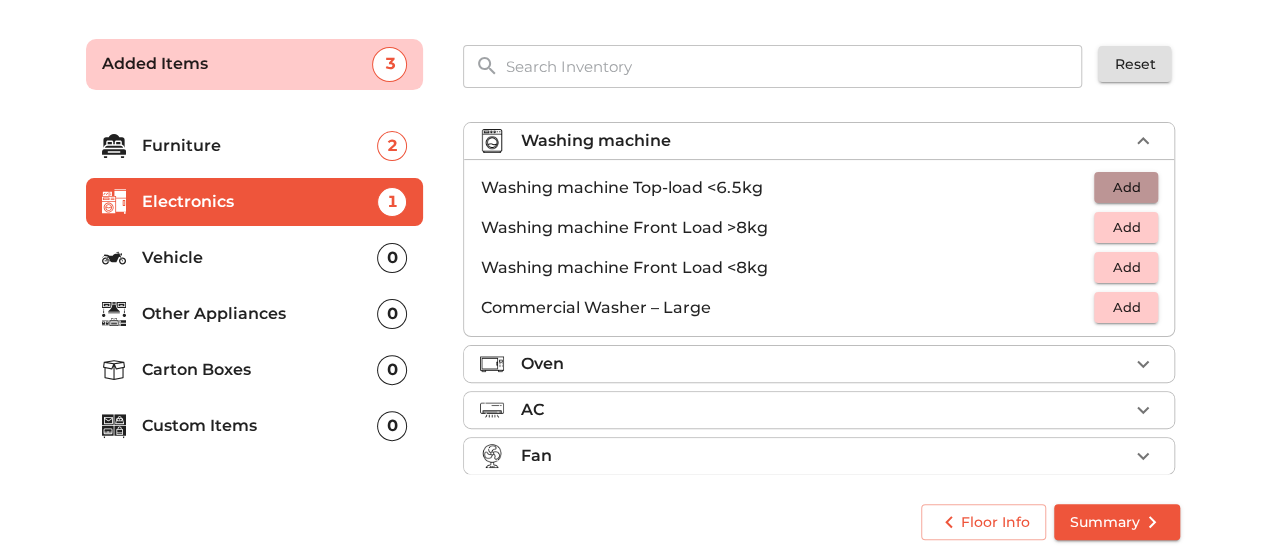 click on "Add" at bounding box center [1126, 187] 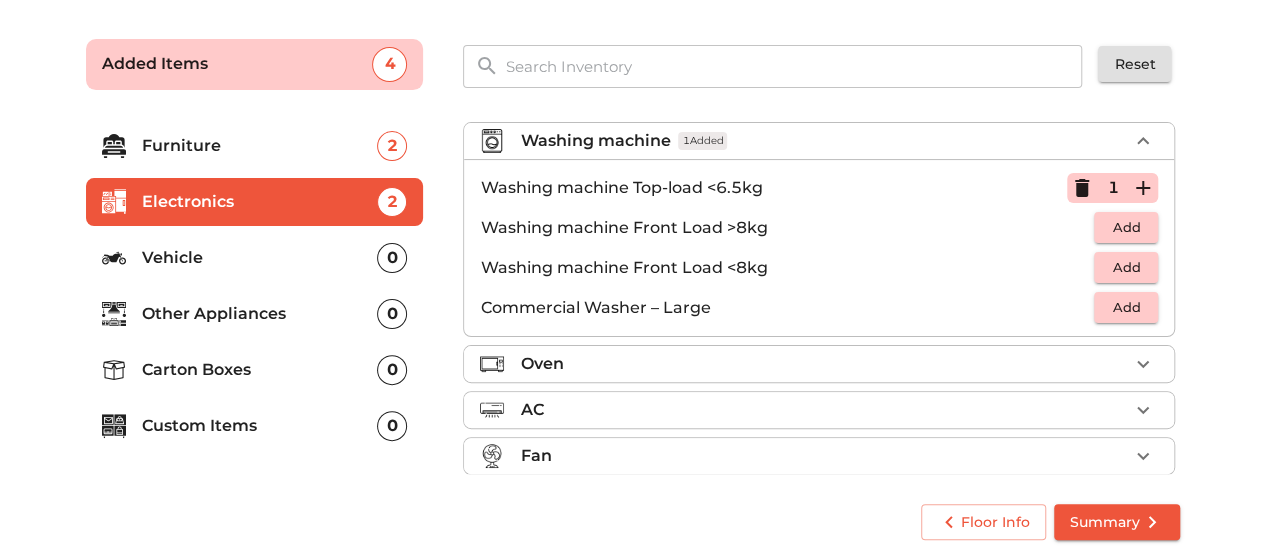 click on "Summary" at bounding box center [1117, 522] 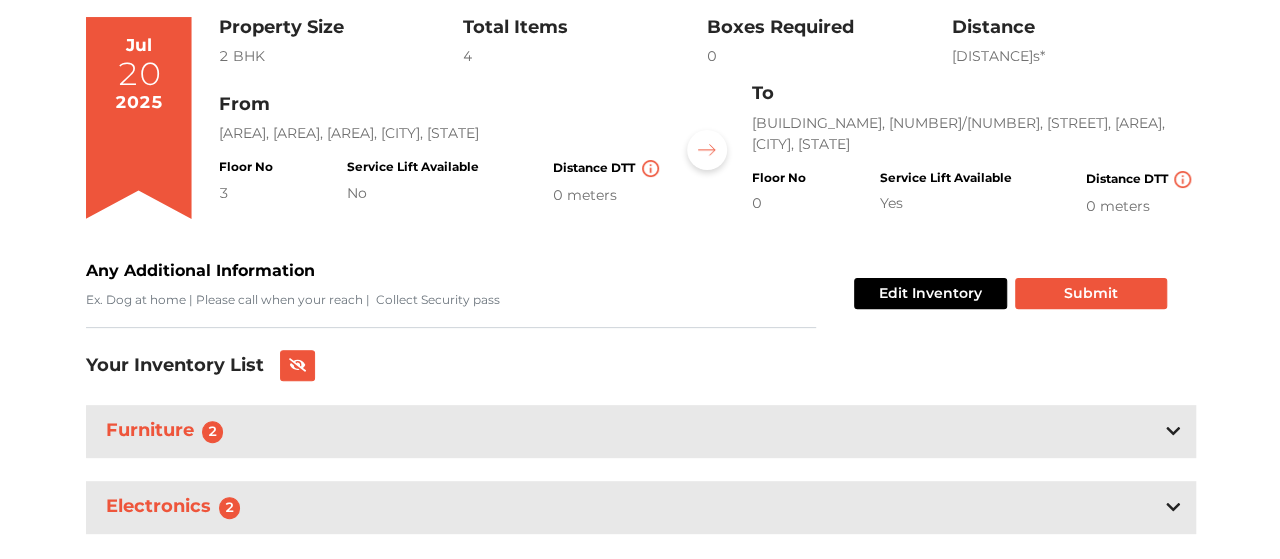 scroll, scrollTop: 164, scrollLeft: 0, axis: vertical 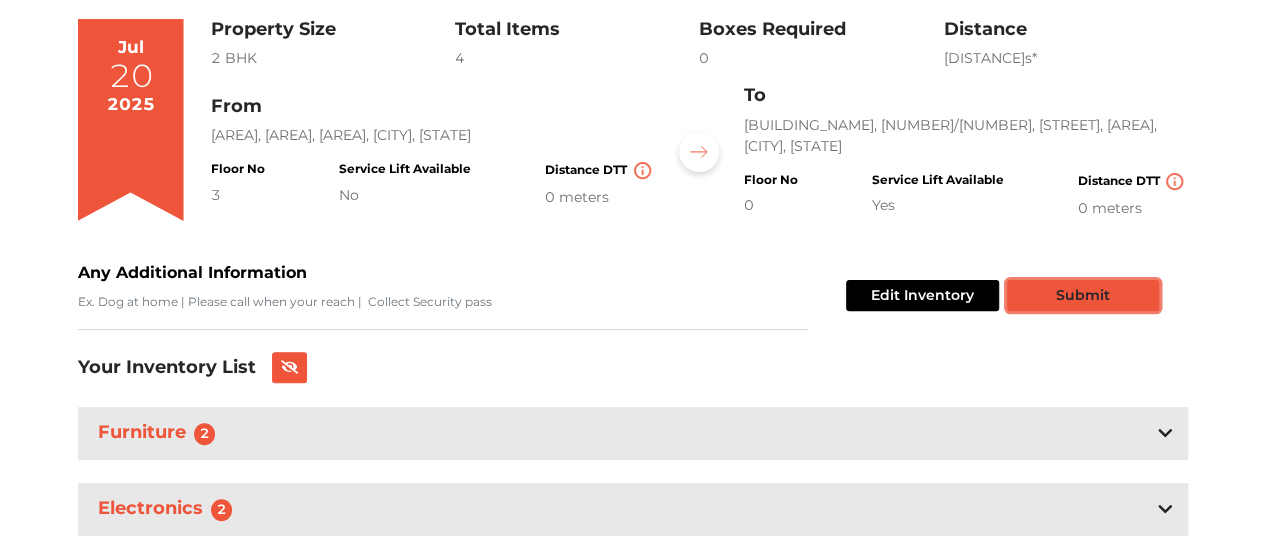 click on "Submit" at bounding box center (1083, 295) 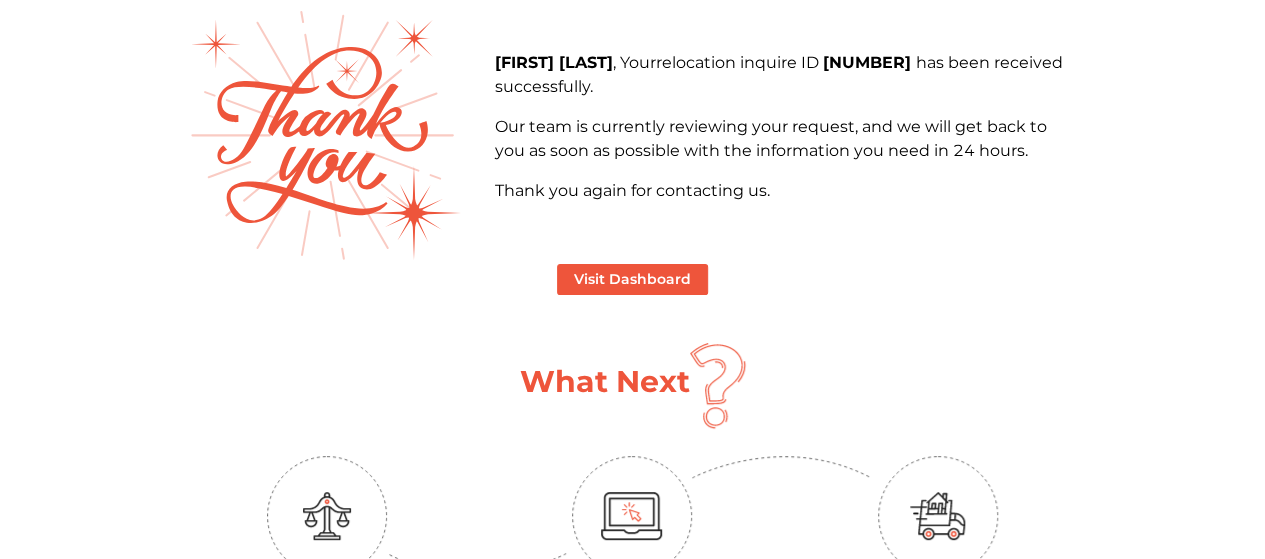 scroll, scrollTop: 120, scrollLeft: 0, axis: vertical 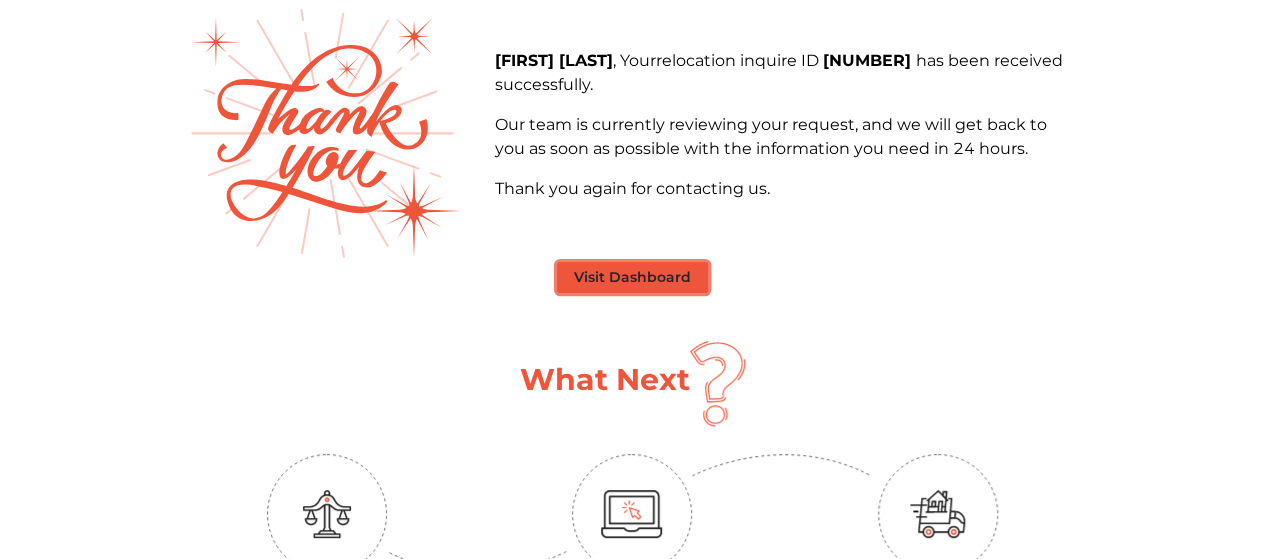 click on "Visit Dashboard" at bounding box center (632, 277) 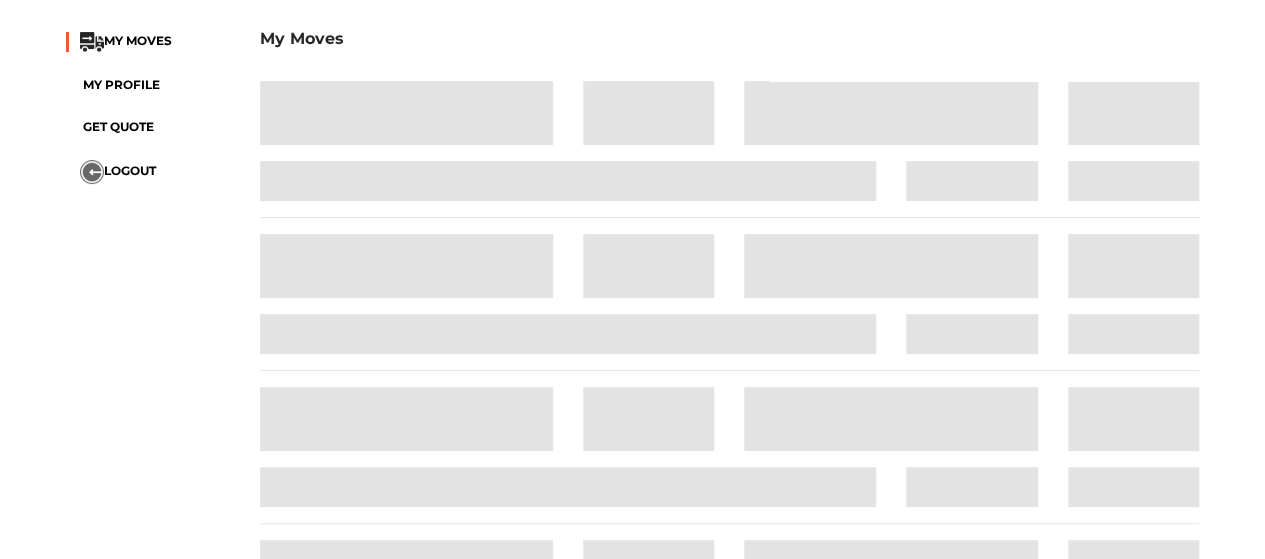 scroll, scrollTop: 0, scrollLeft: 0, axis: both 